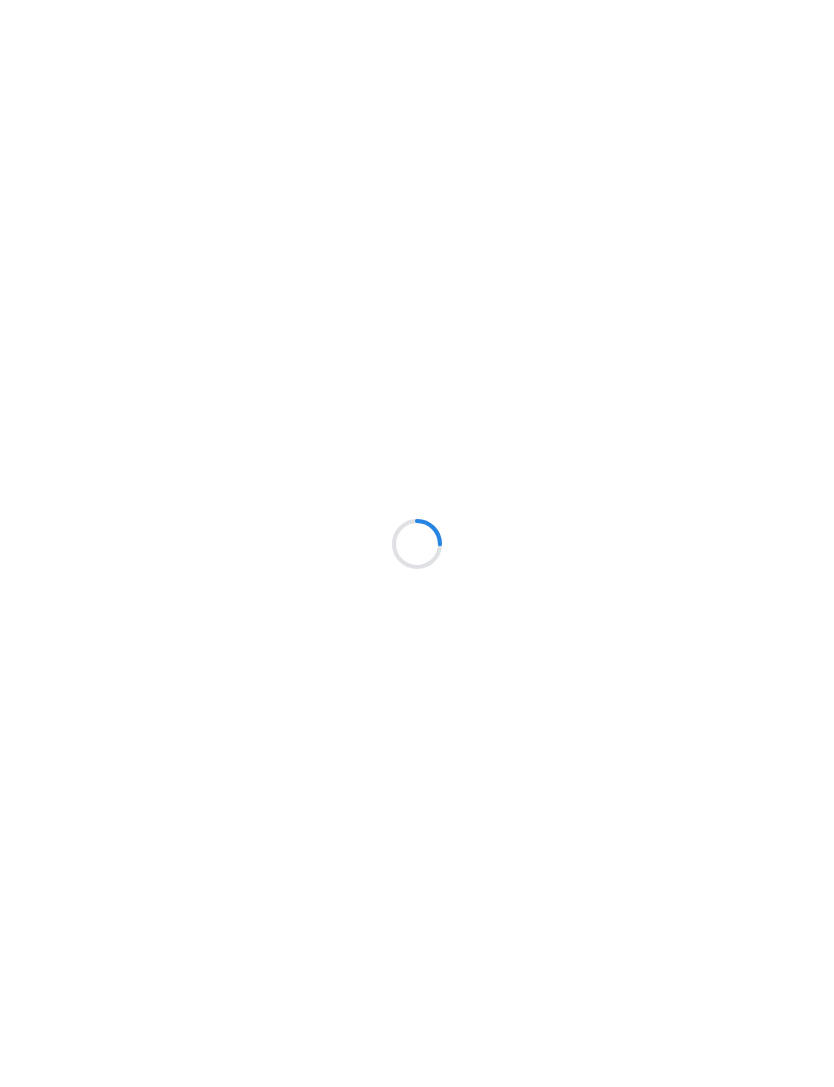 scroll, scrollTop: 0, scrollLeft: 0, axis: both 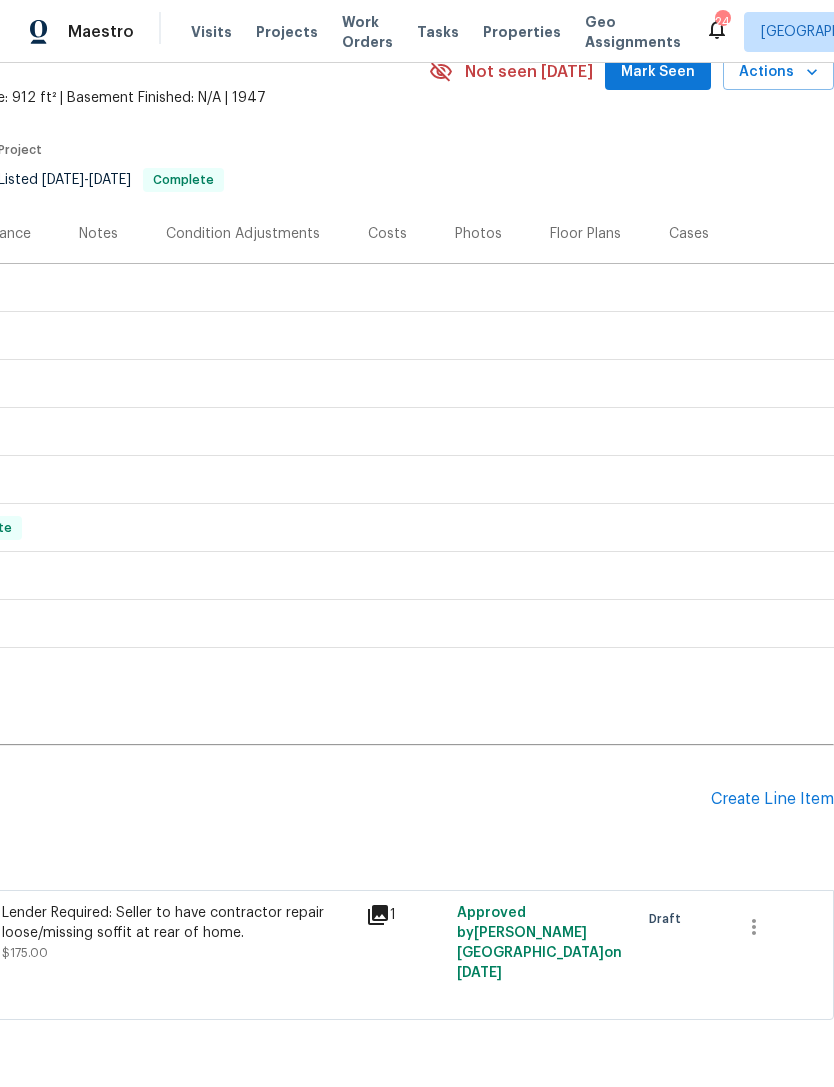 click on "Create Line Item" at bounding box center (772, 799) 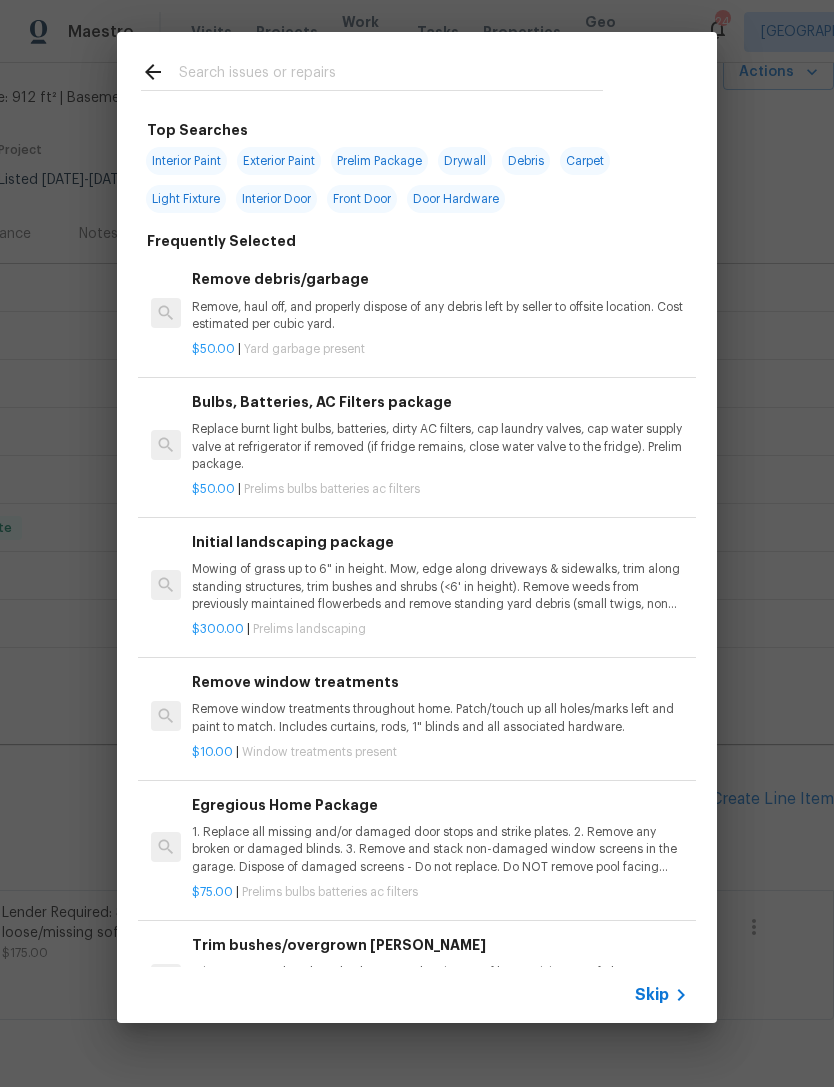 click at bounding box center (391, 75) 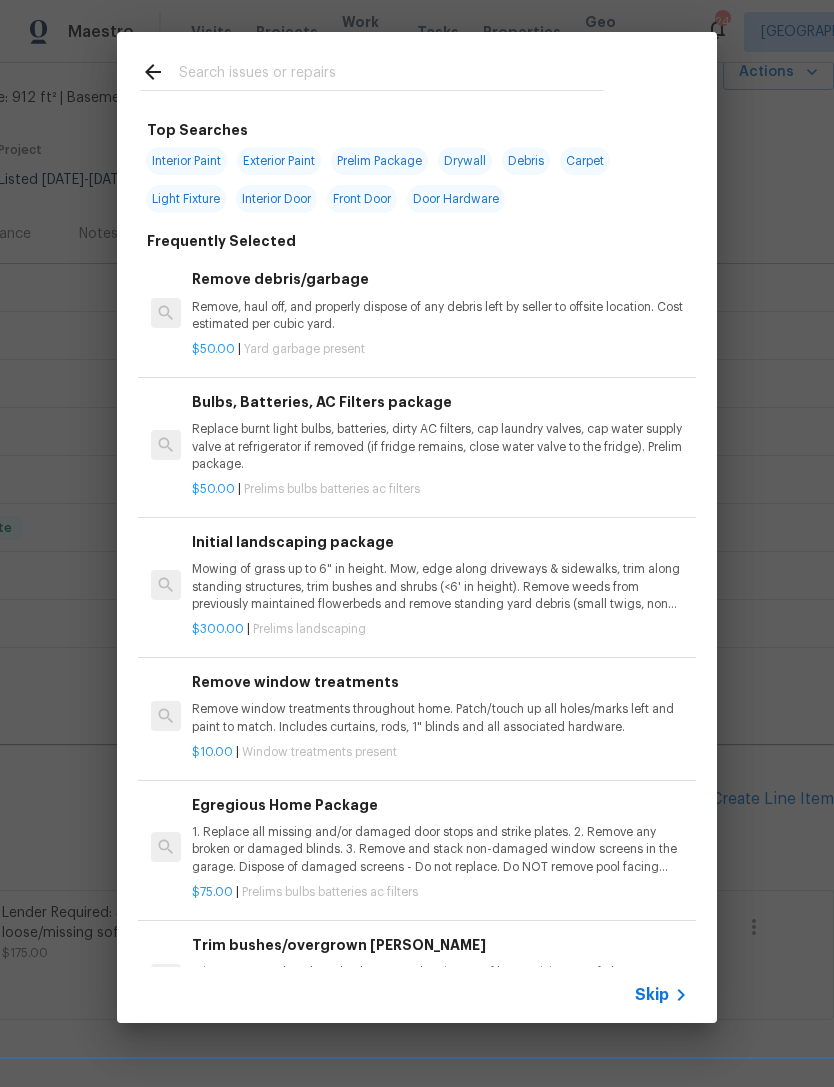 click on "Remove, haul off, and properly dispose of any debris left by seller to offsite location. Cost estimated per cubic yard." at bounding box center [440, 316] 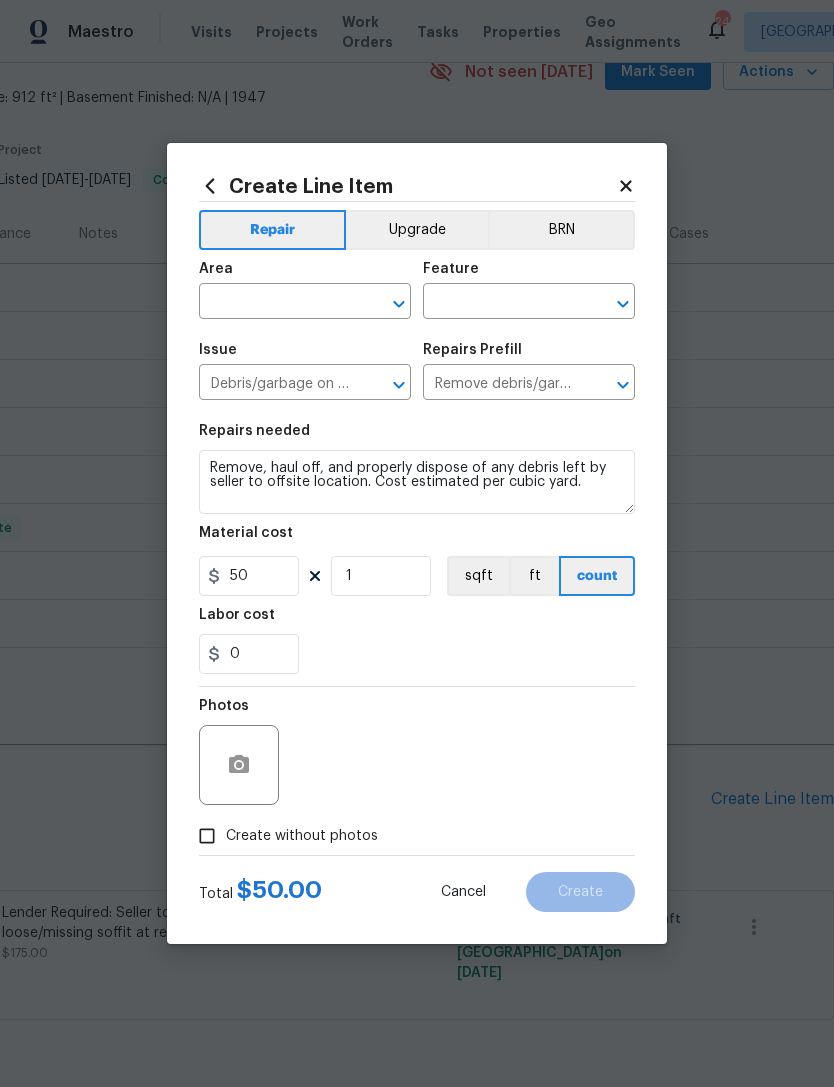 click on "Area ​ Feature ​" at bounding box center [417, 290] 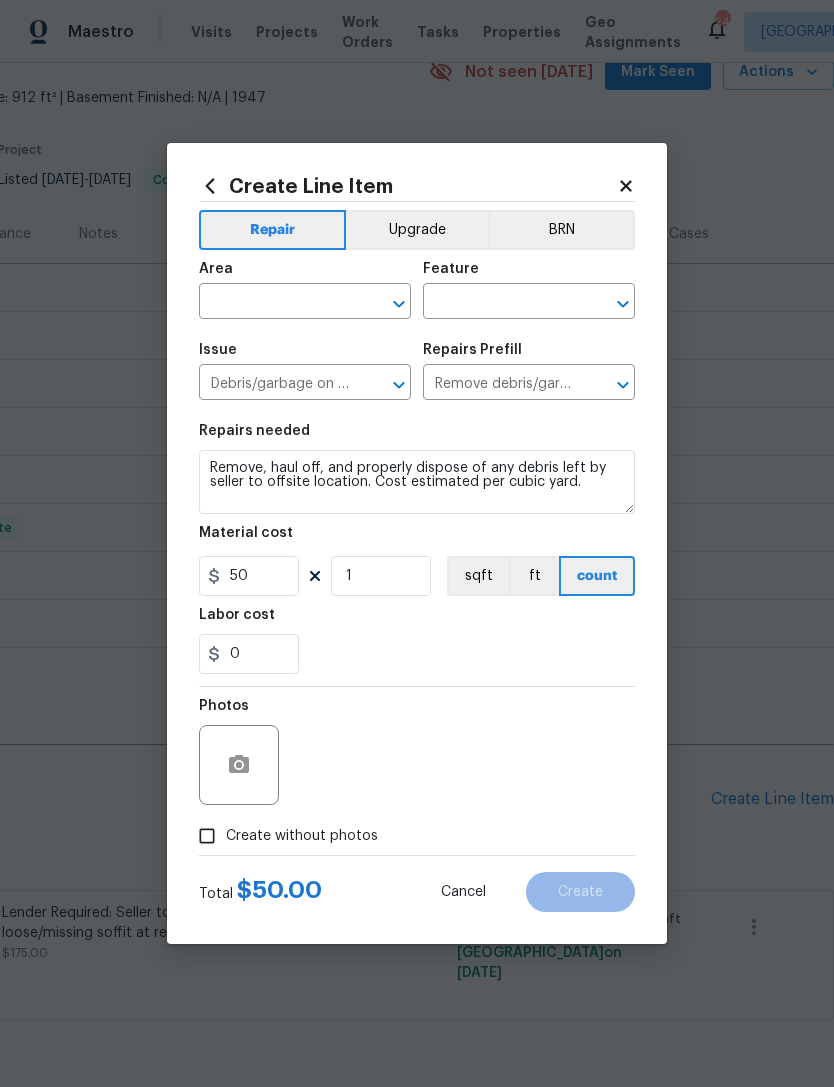 click at bounding box center [277, 303] 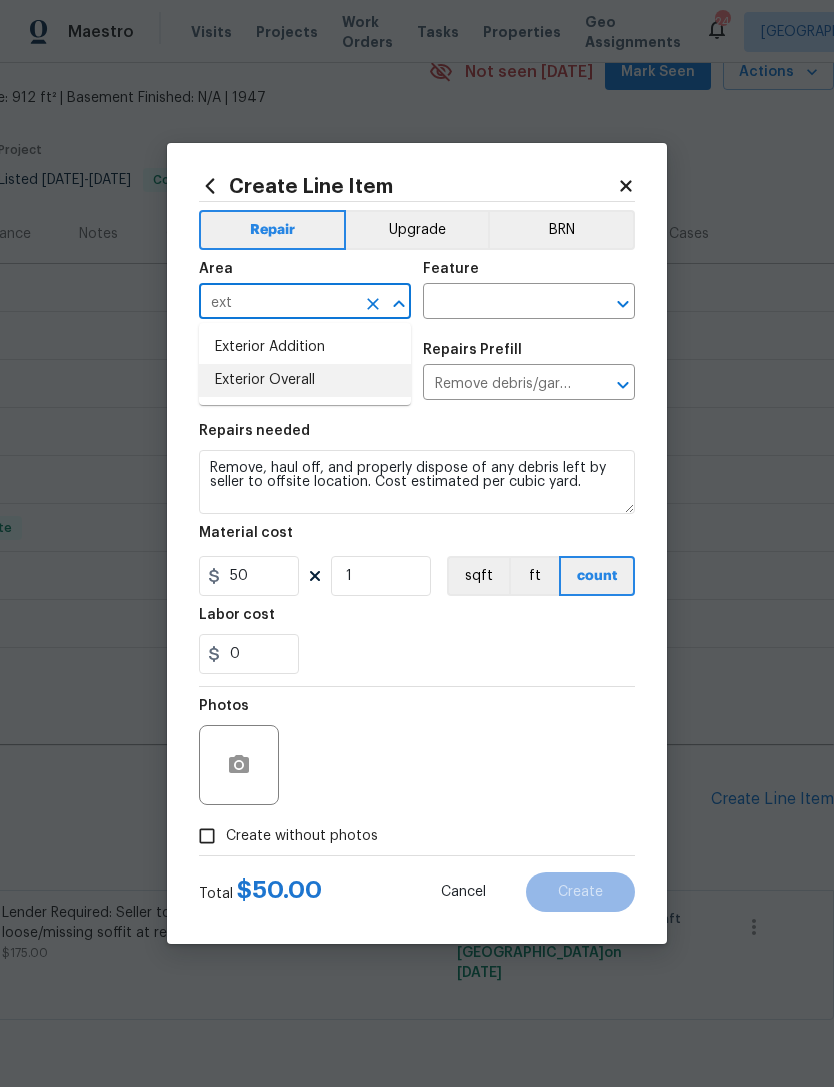 click on "Exterior Overall" at bounding box center [305, 380] 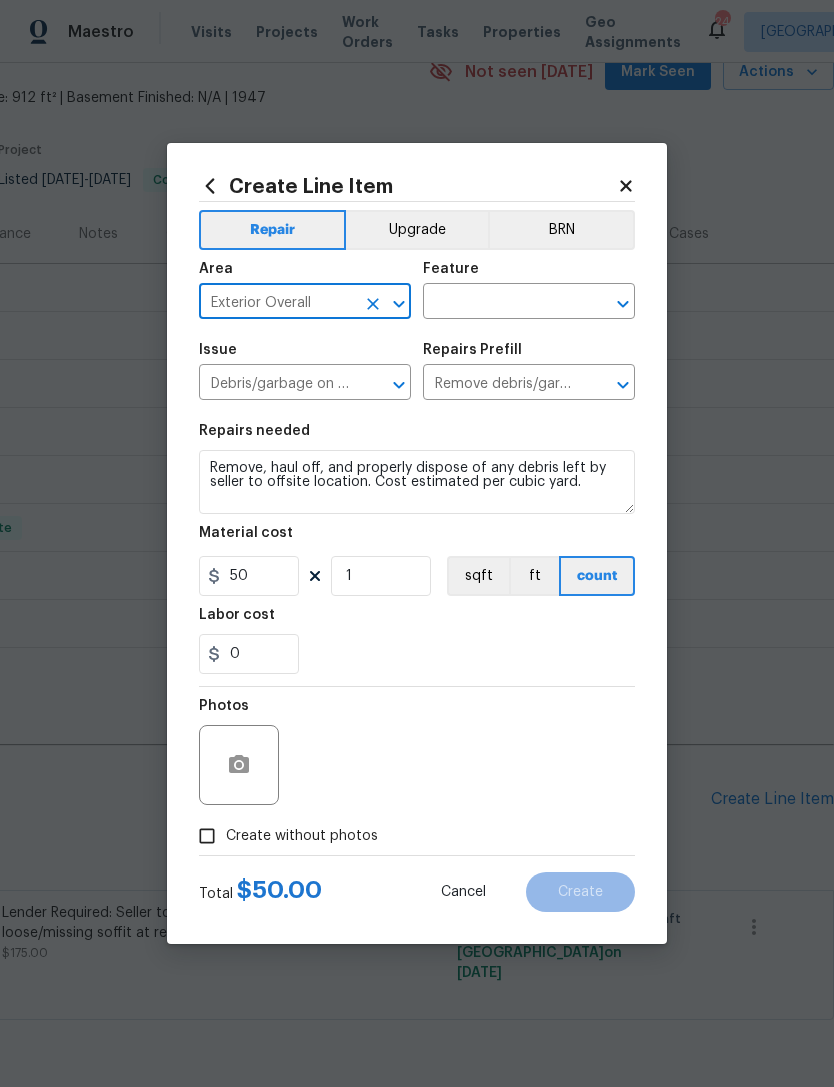 click at bounding box center (501, 303) 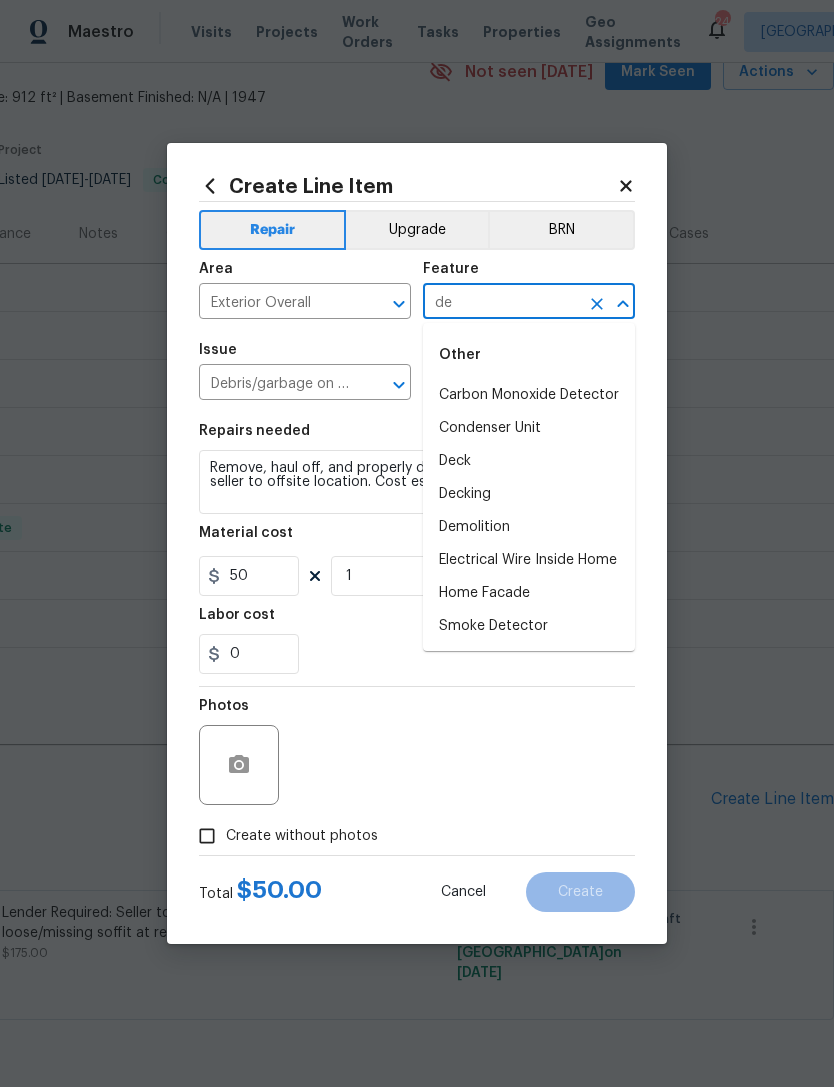 type on "d" 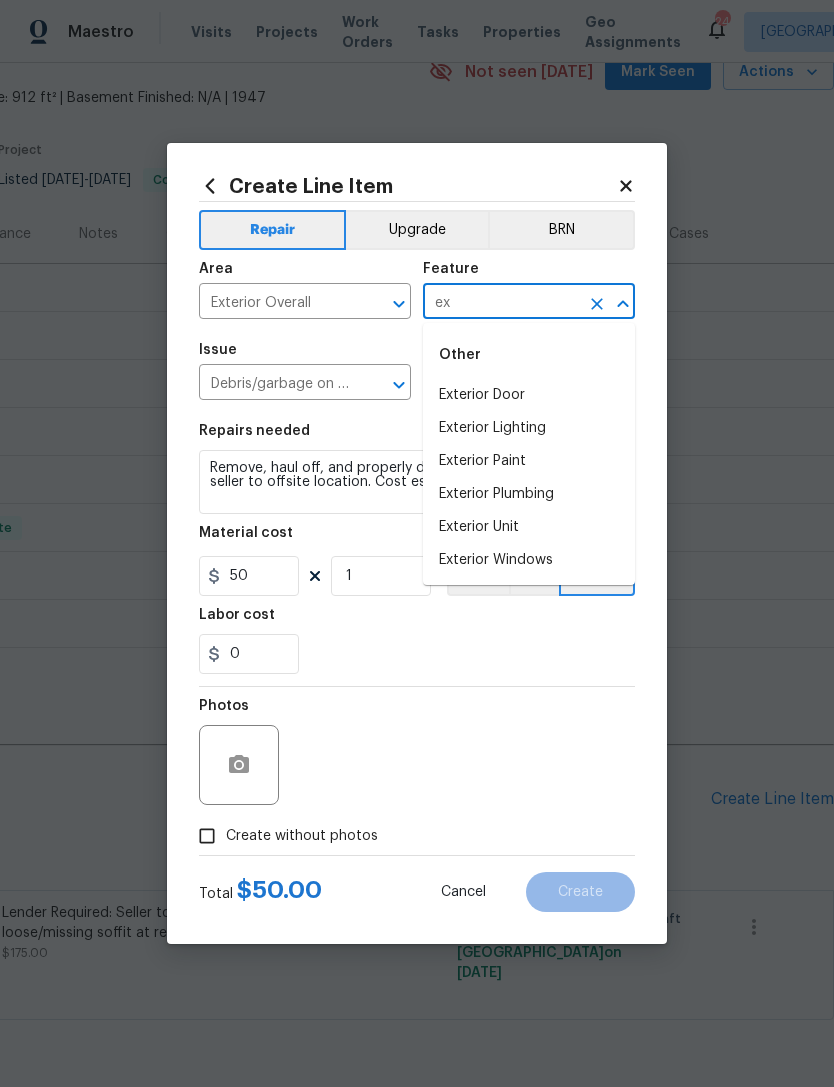 type on "e" 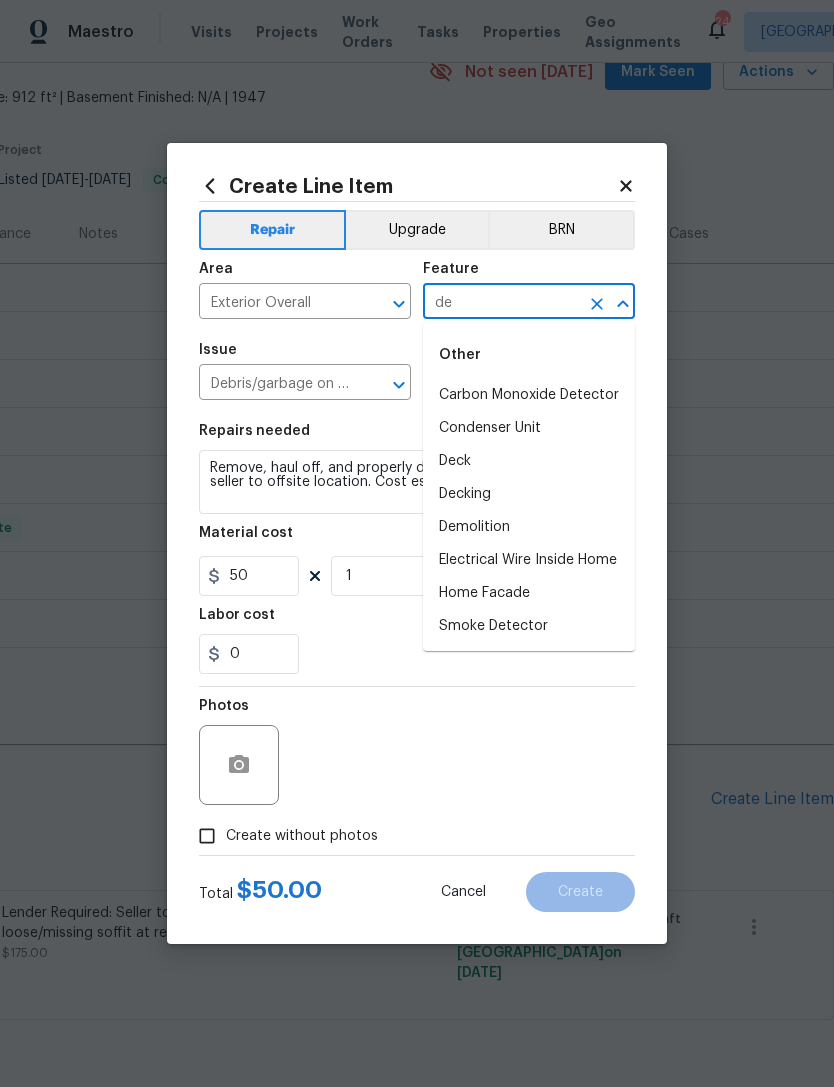 type on "d" 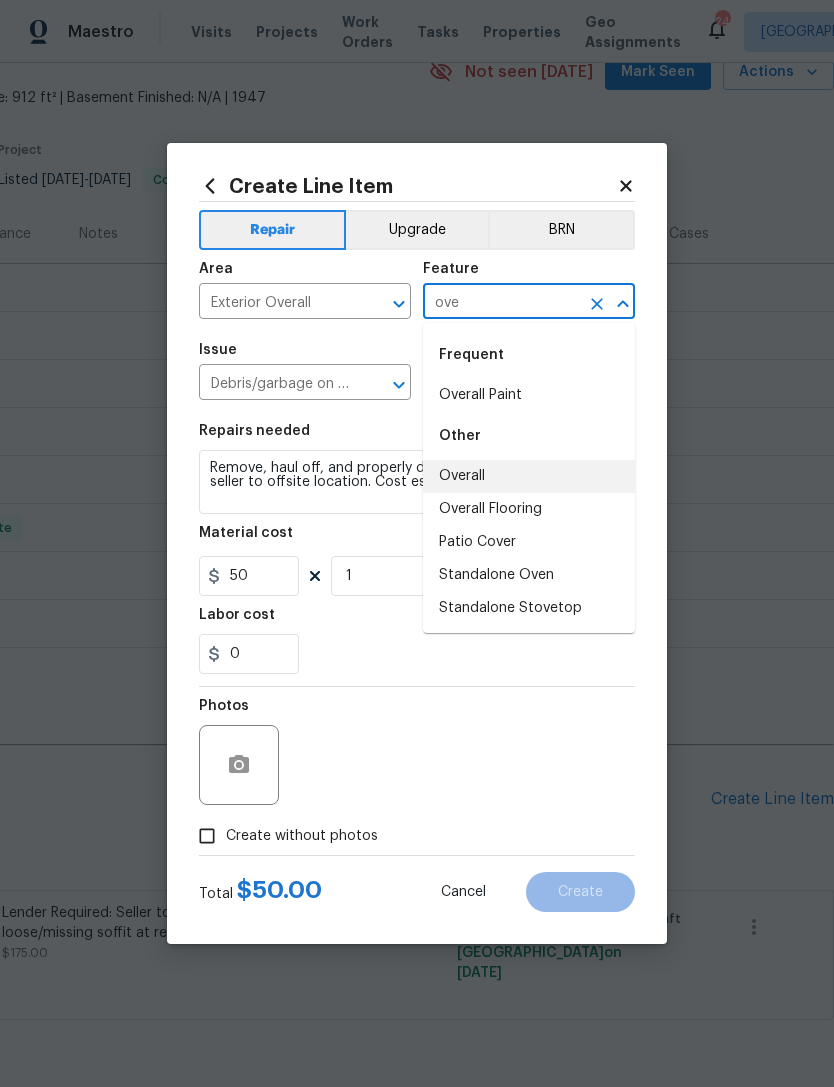 click on "Overall" at bounding box center (529, 476) 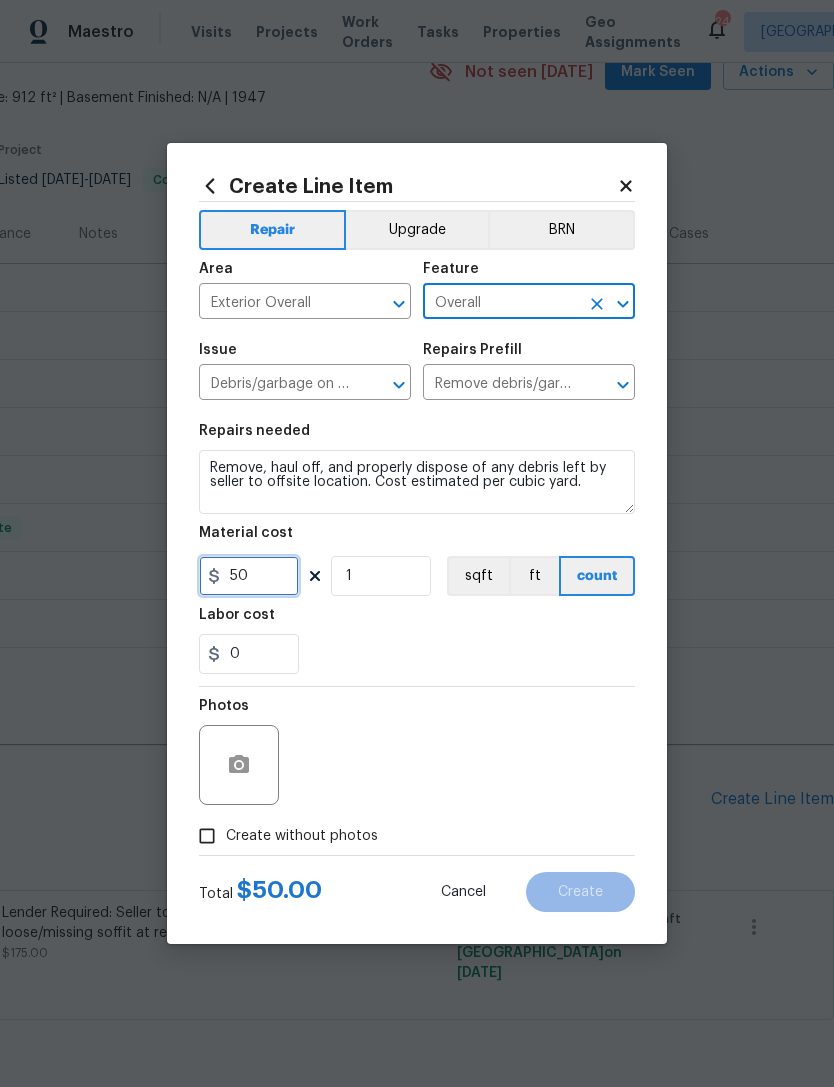 click on "50" at bounding box center (249, 576) 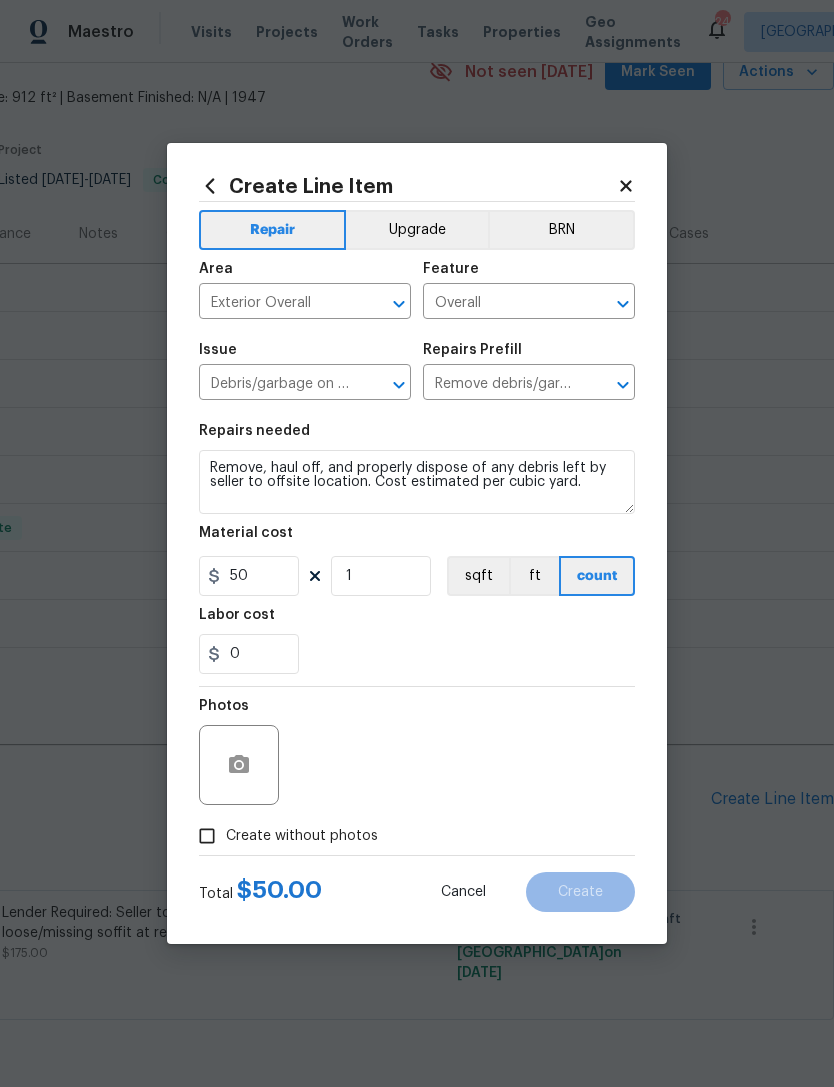 click on "Repairs needed Remove, haul off, and properly dispose of any debris left by seller to offsite location. Cost estimated per cubic yard. Material cost 50 1 sqft ft count Labor cost 0" at bounding box center (417, 549) 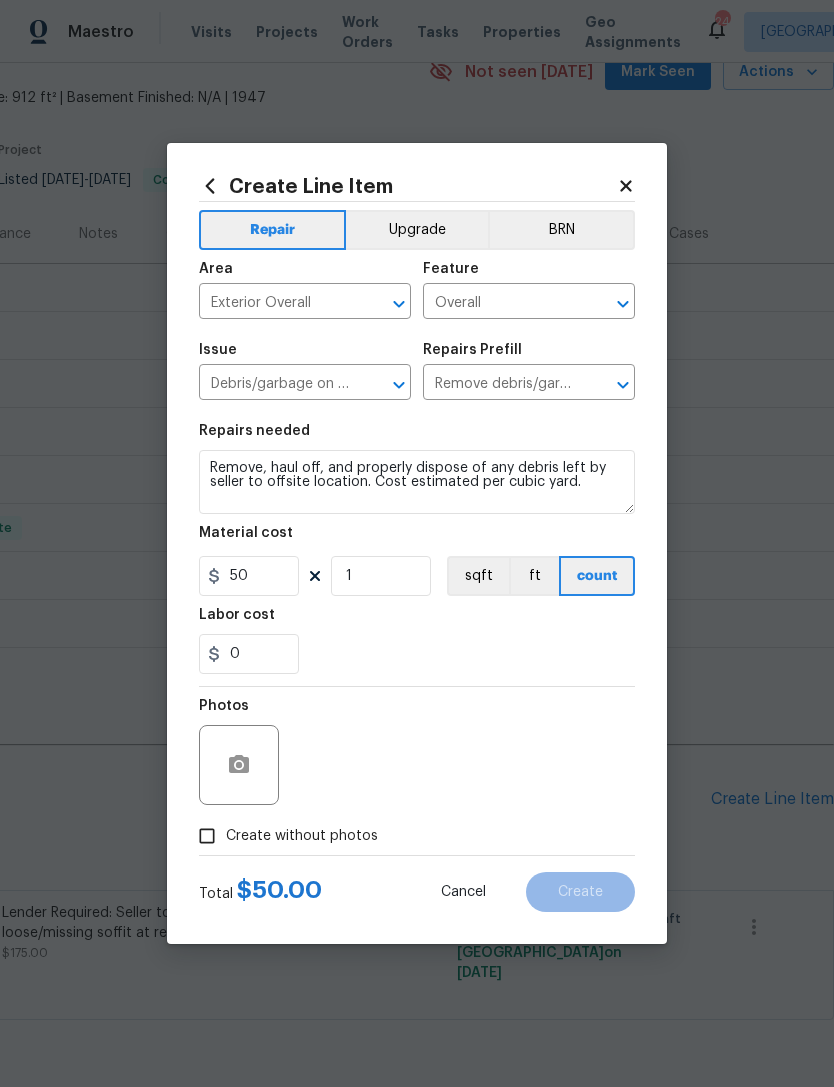 click on "Create without photos" at bounding box center [207, 836] 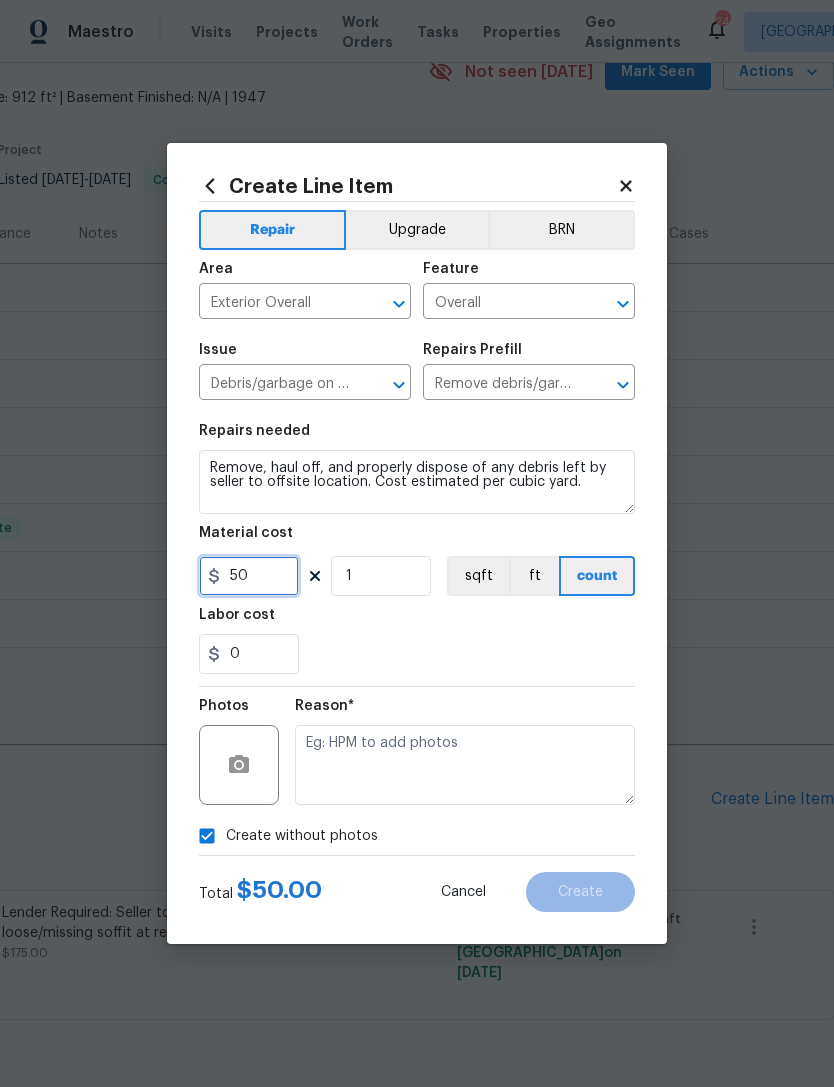 click on "50" at bounding box center [249, 576] 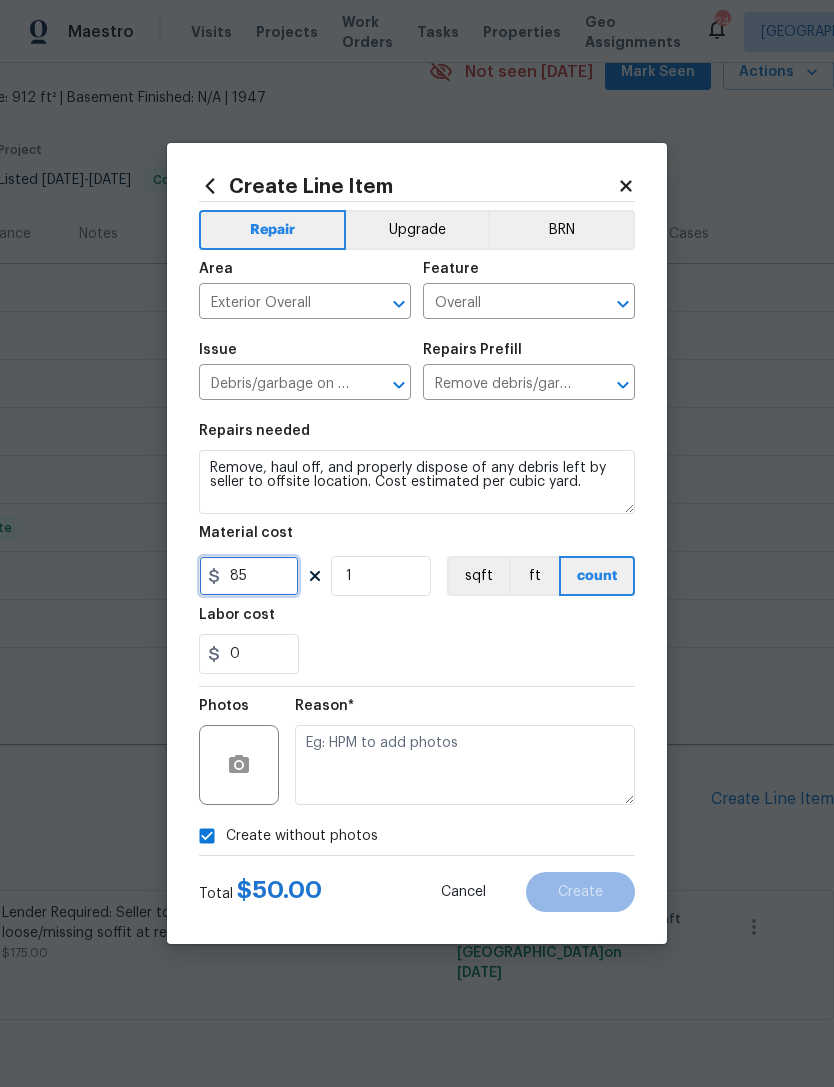 type on "85" 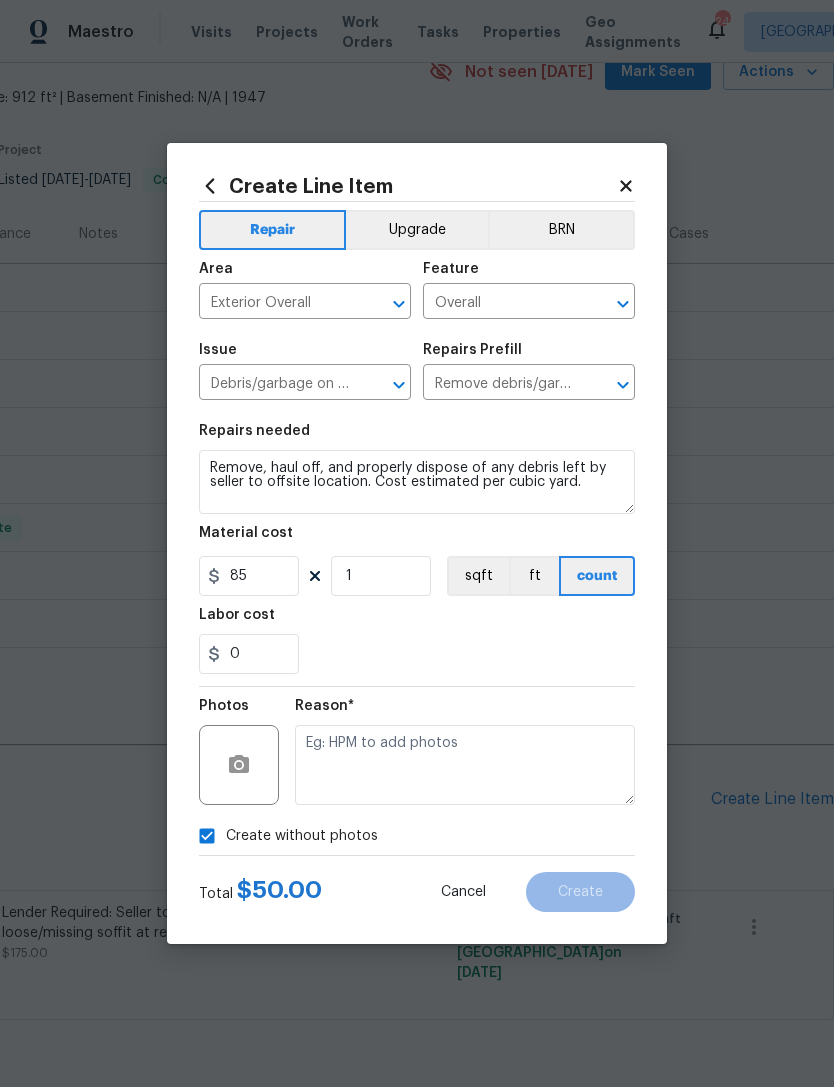 click on "0" at bounding box center (417, 654) 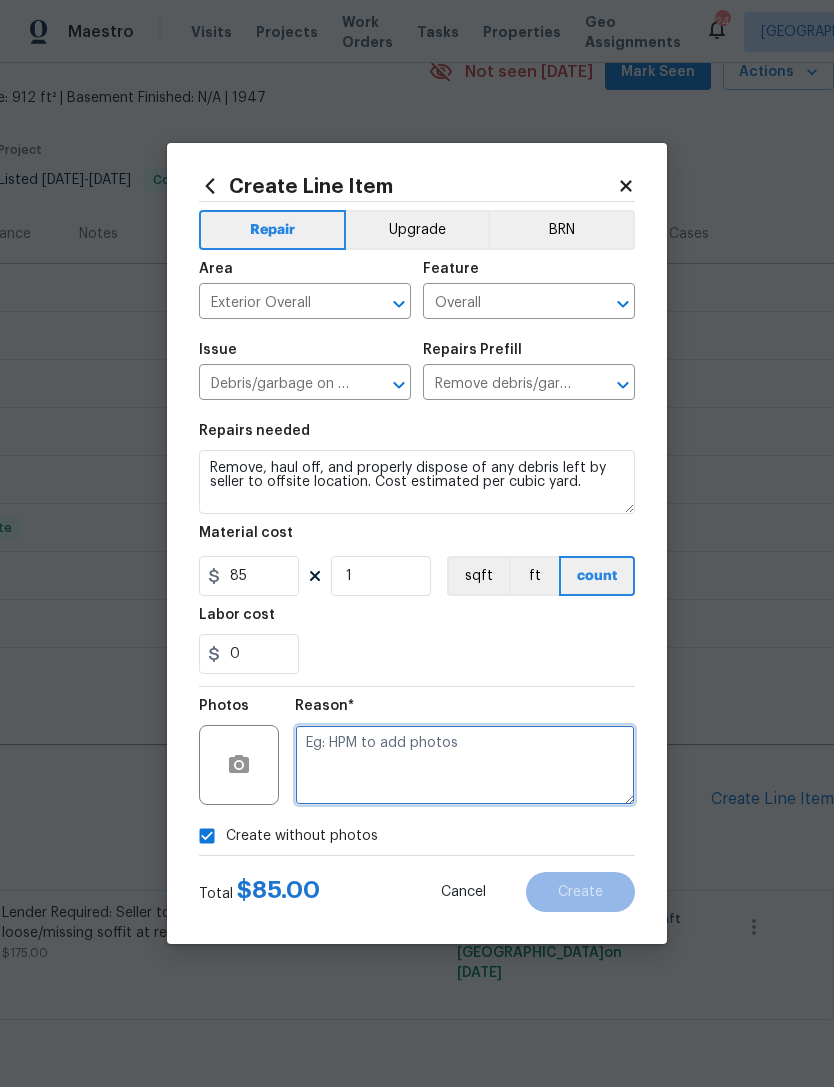 click at bounding box center (465, 765) 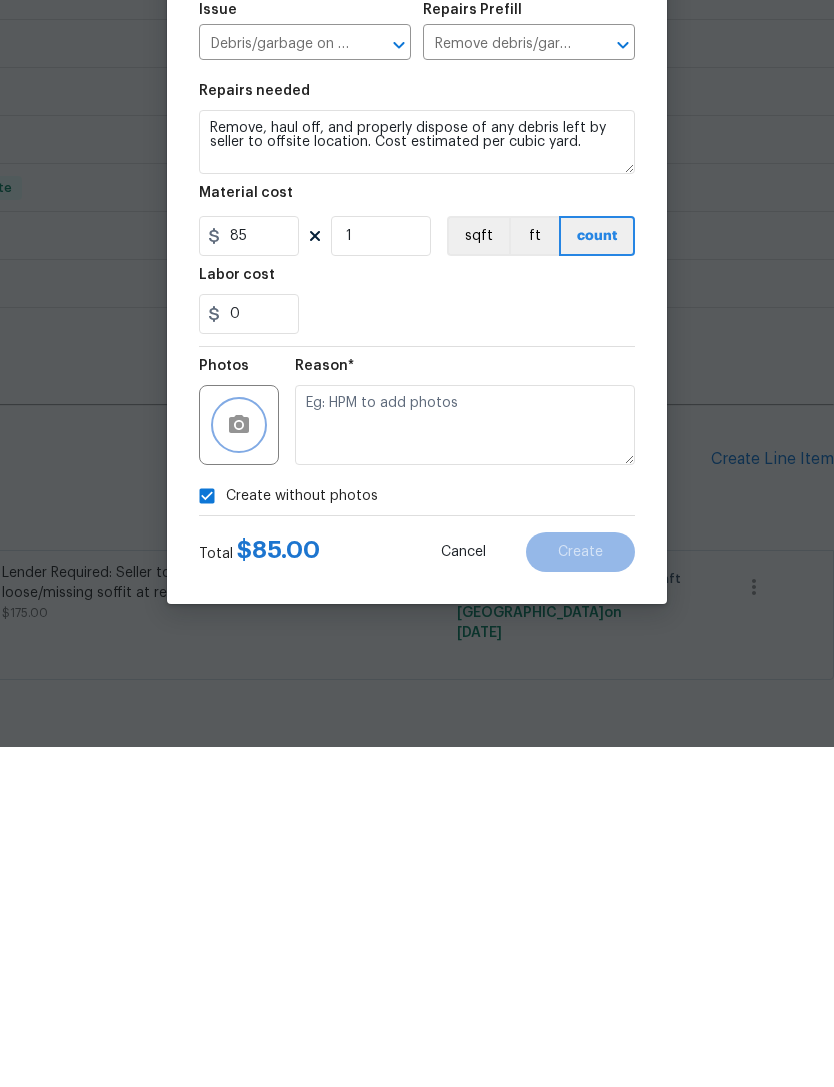 click at bounding box center [239, 765] 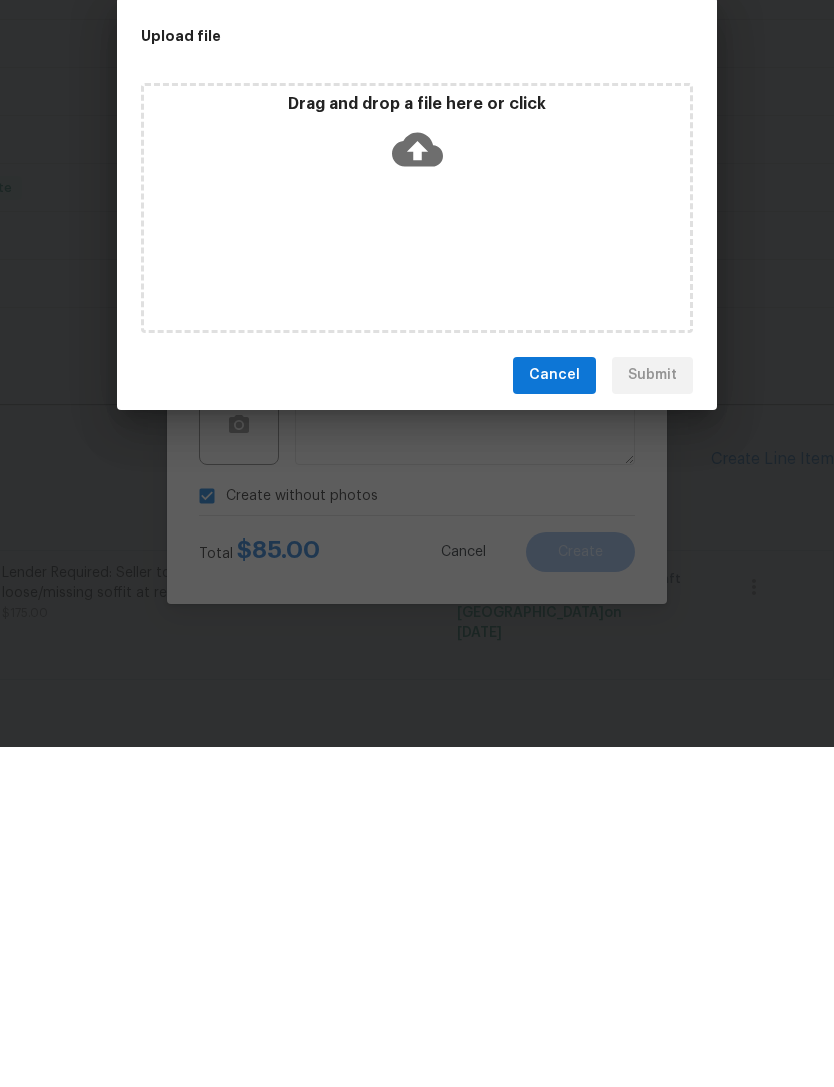 scroll, scrollTop: 64, scrollLeft: 0, axis: vertical 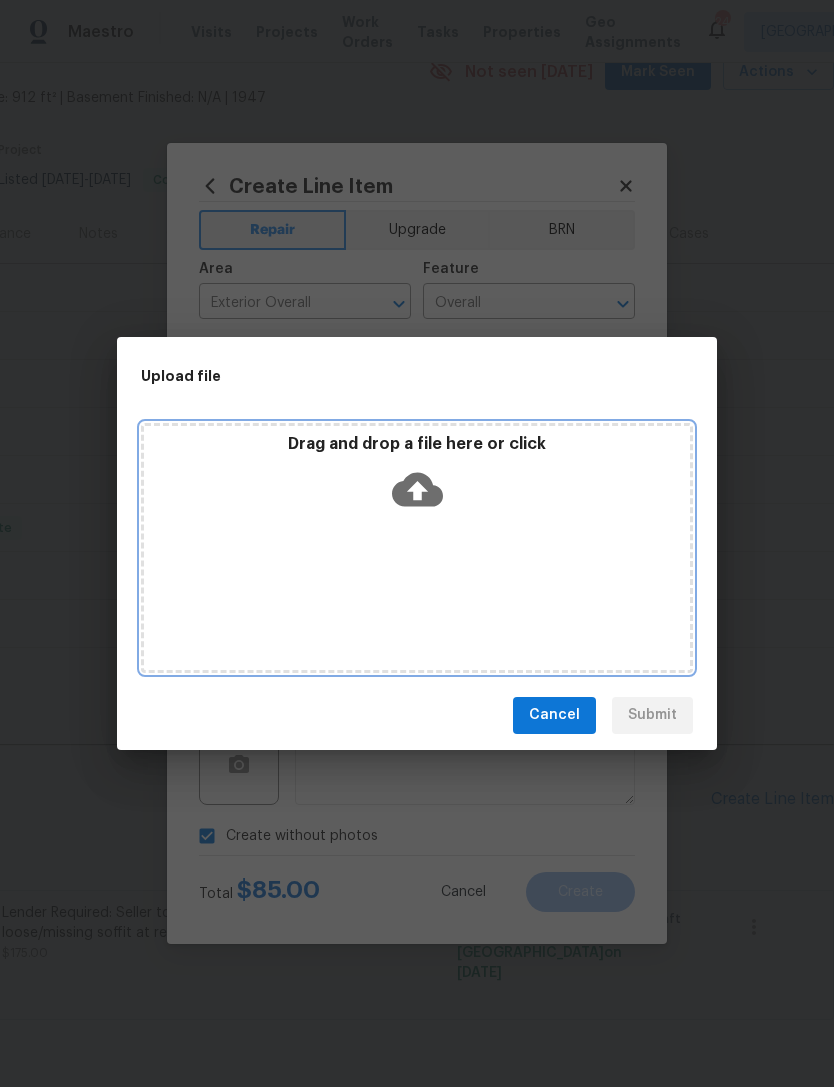 click on "Drag and drop a file here or click" at bounding box center (417, 548) 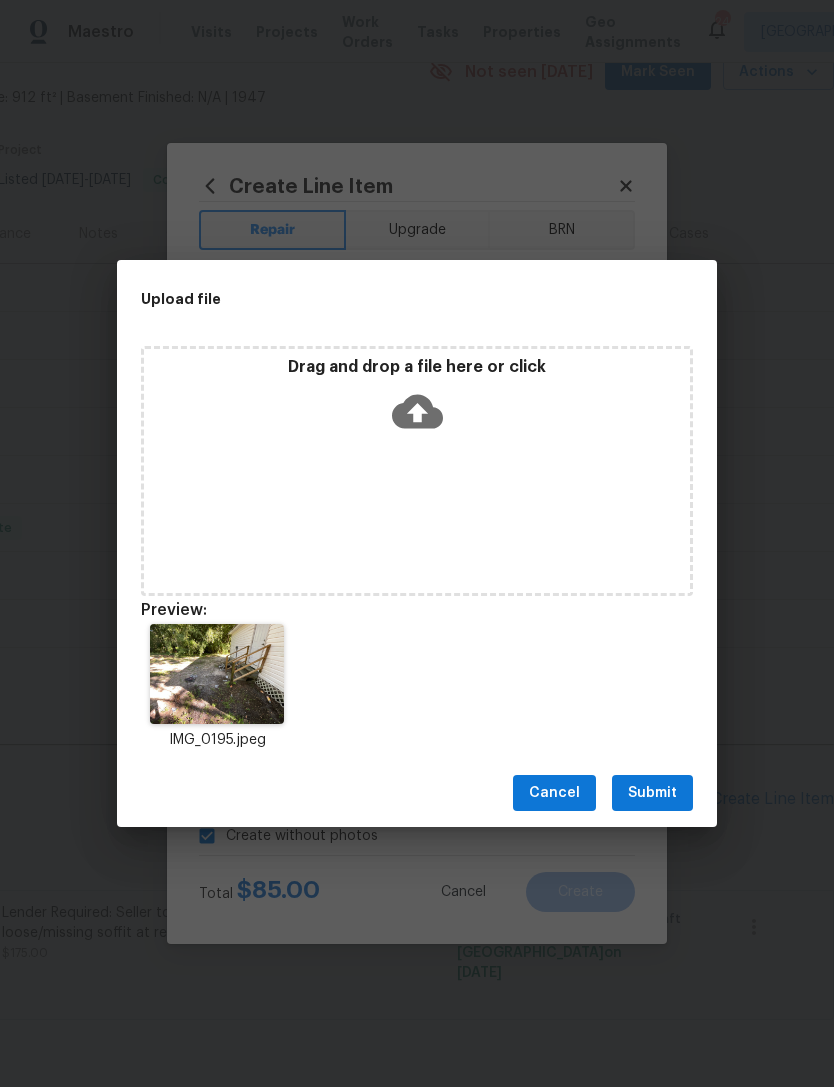 click on "Submit" at bounding box center [652, 793] 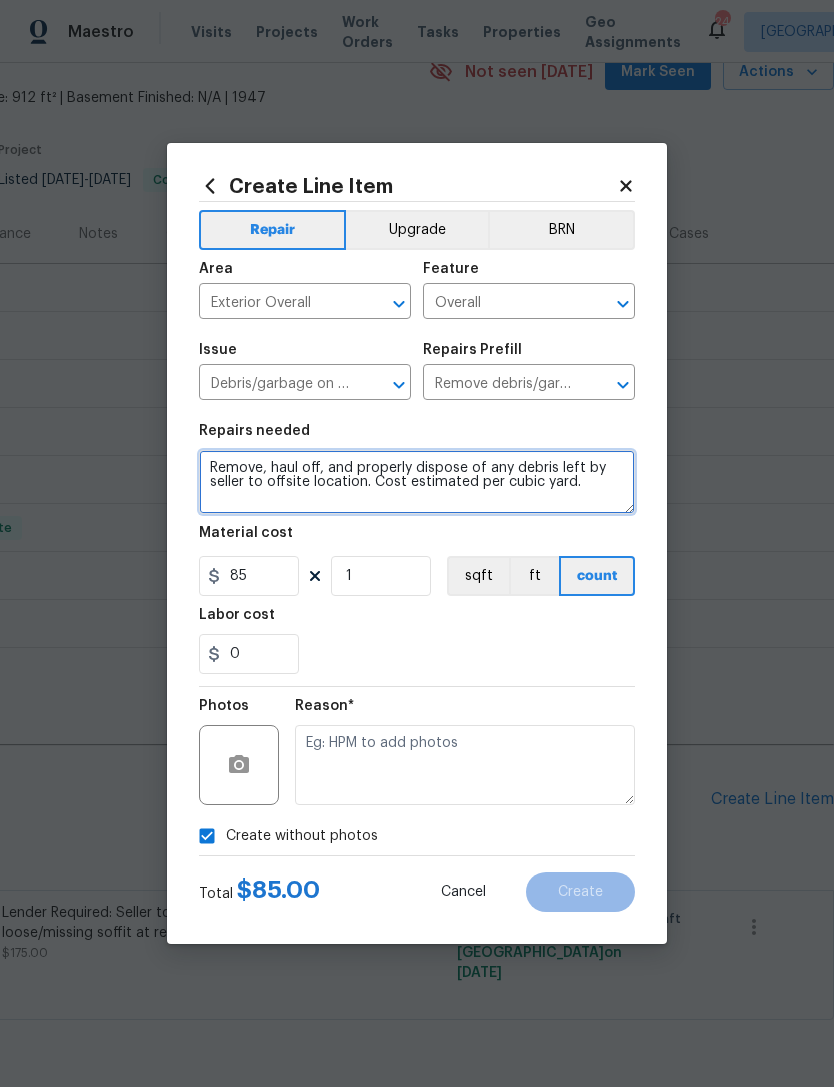 click on "Remove, haul off, and properly dispose of any debris left by seller to offsite location. Cost estimated per cubic yard." at bounding box center (417, 482) 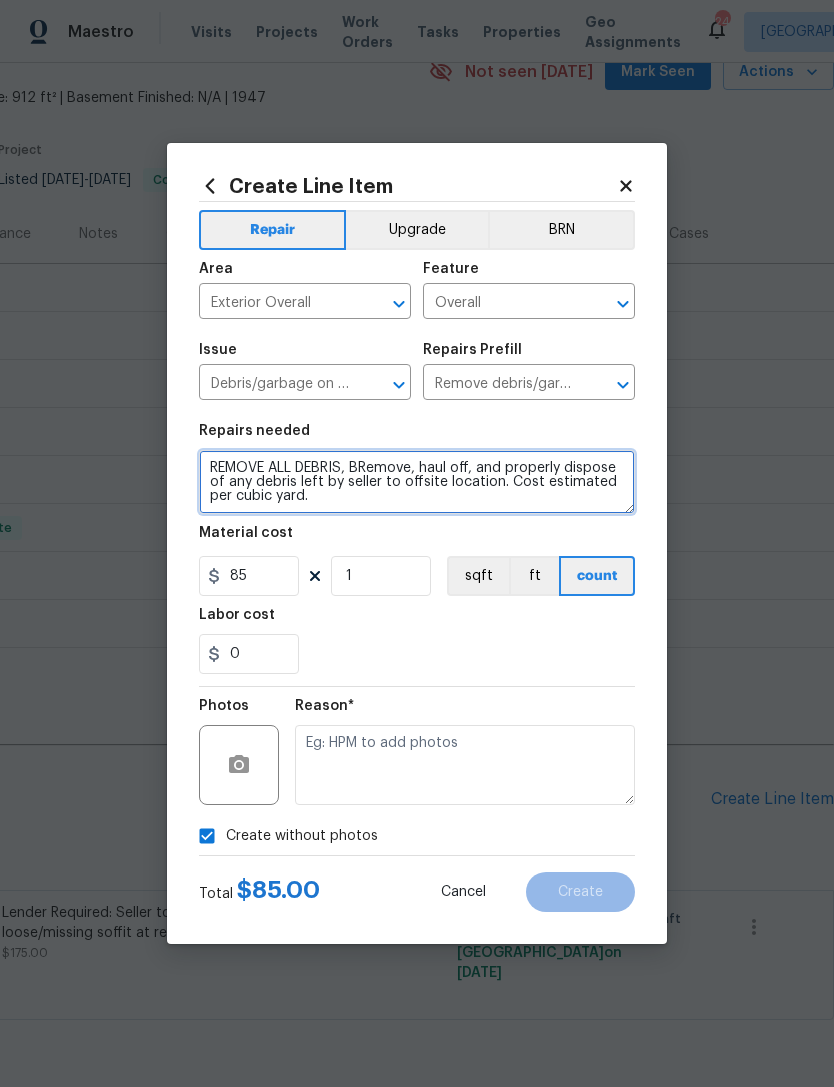 type on "REMOVE ALL DEBRIS, BURemove, haul off, and properly dispose of any debris left by seller to offsite location. Cost estimated per cubic yard." 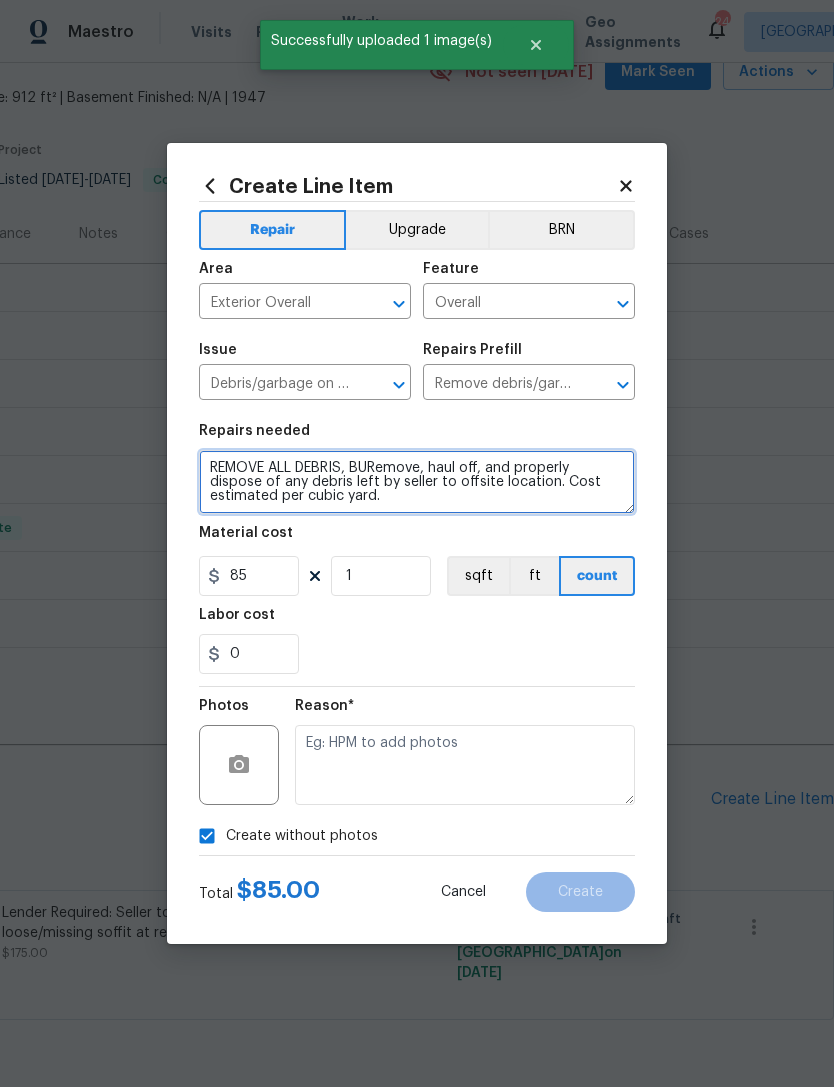 checkbox on "false" 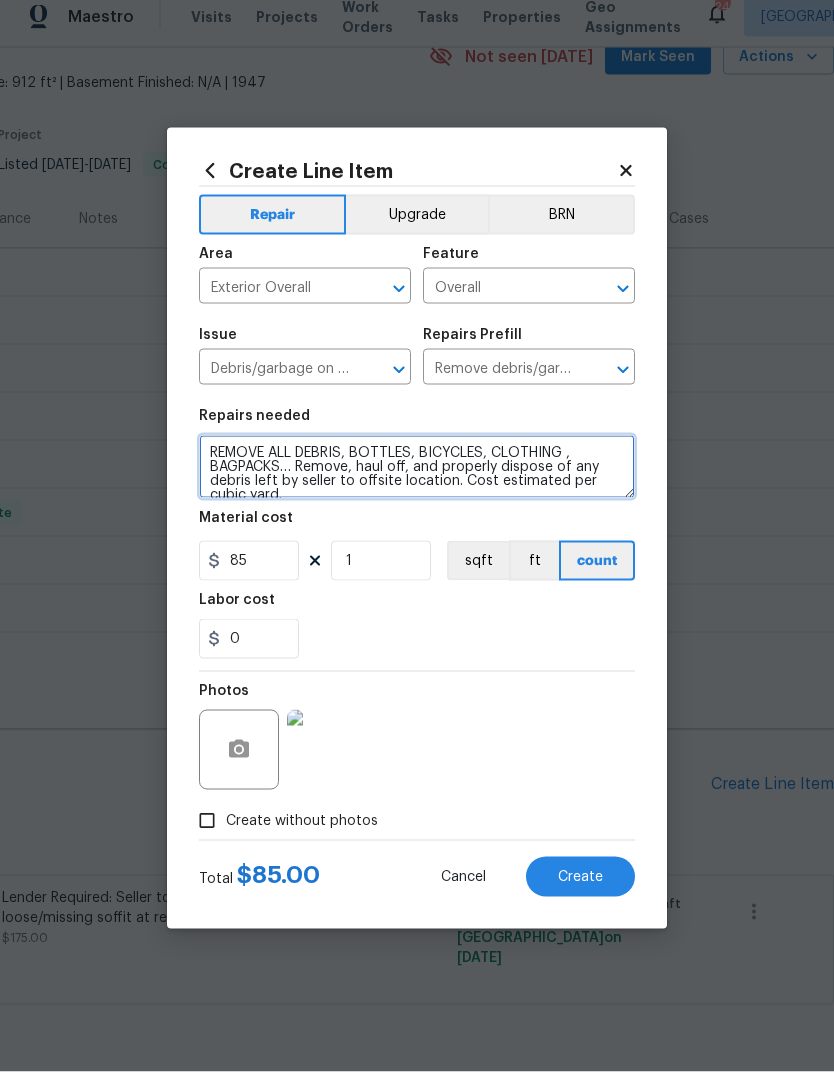 scroll, scrollTop: 16, scrollLeft: 0, axis: vertical 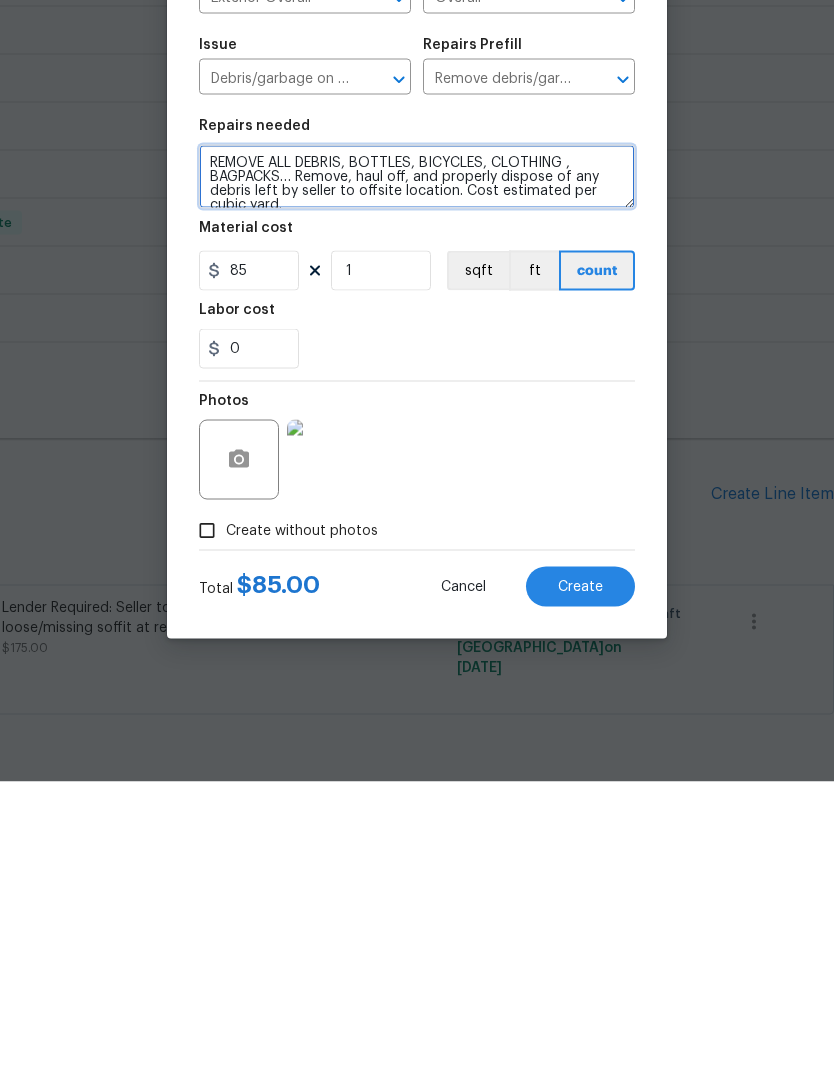 type on "REMOVE ALL DEBRIS, BOTTLES, BICYCLES, CLOTHING , BAGPACKS… Remove, haul off, and properly dispose of any debris left by seller to offsite location. Cost estimated per cubic yard." 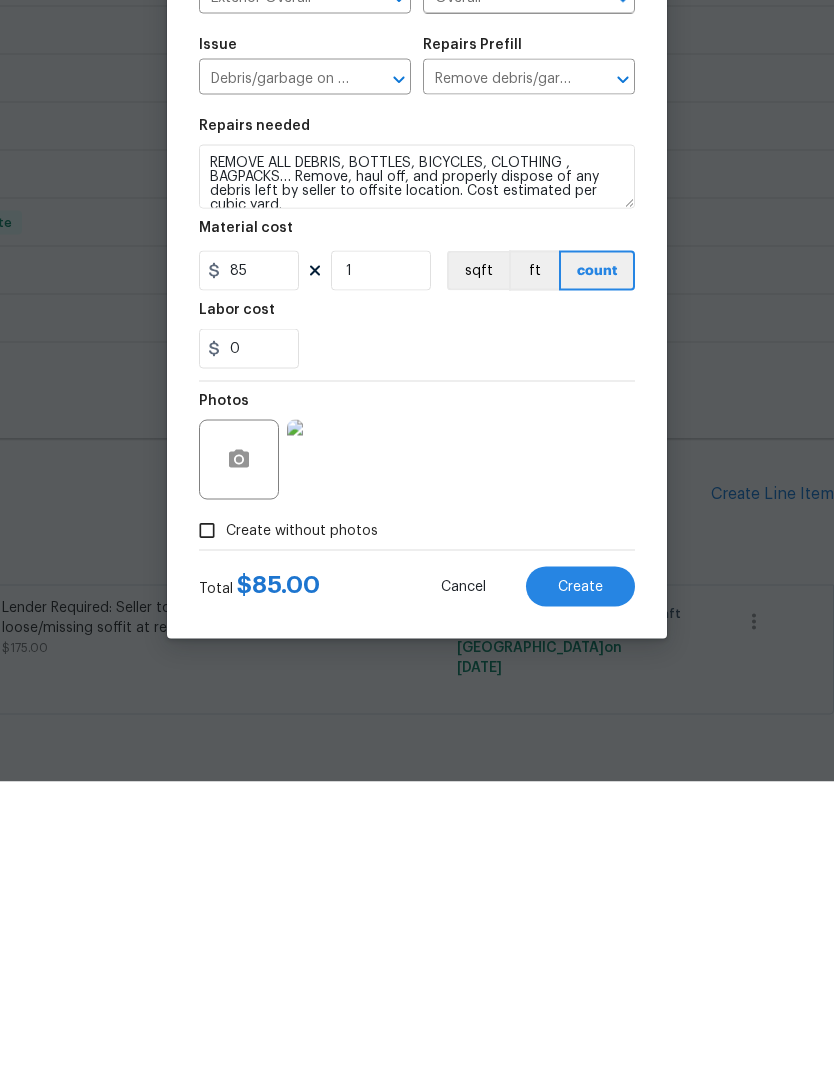 click on "Create" at bounding box center (580, 892) 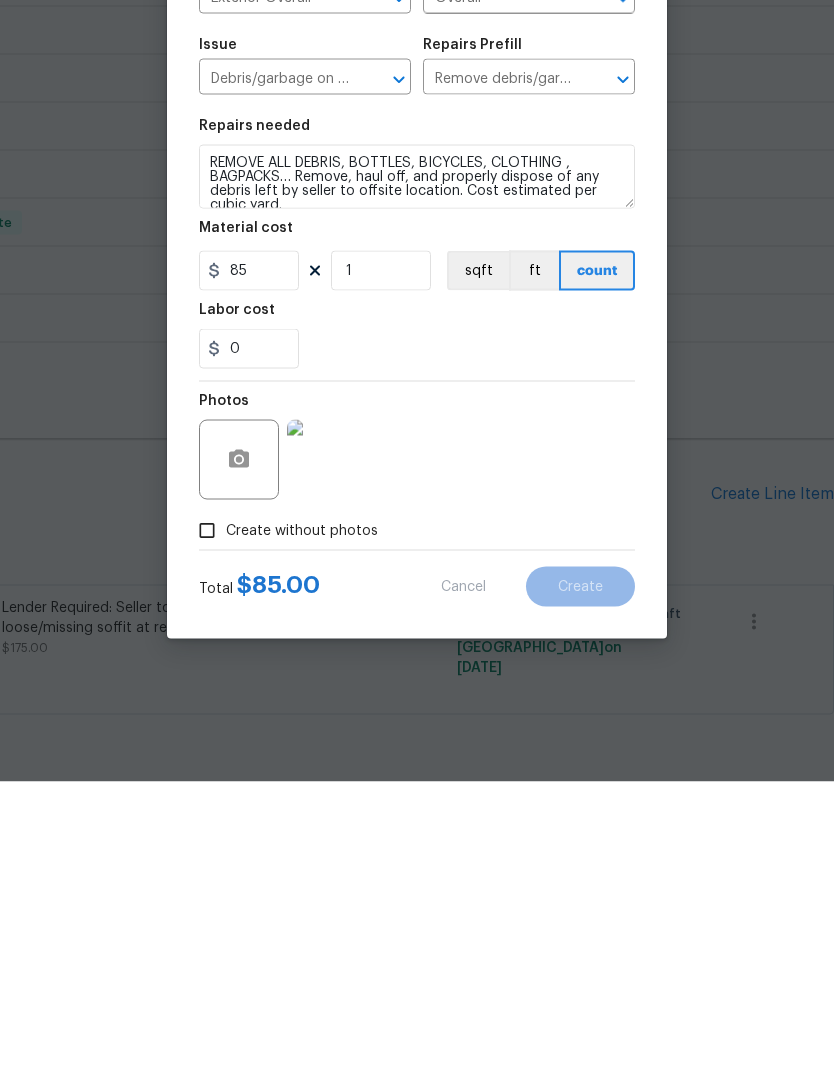 scroll, scrollTop: 64, scrollLeft: 0, axis: vertical 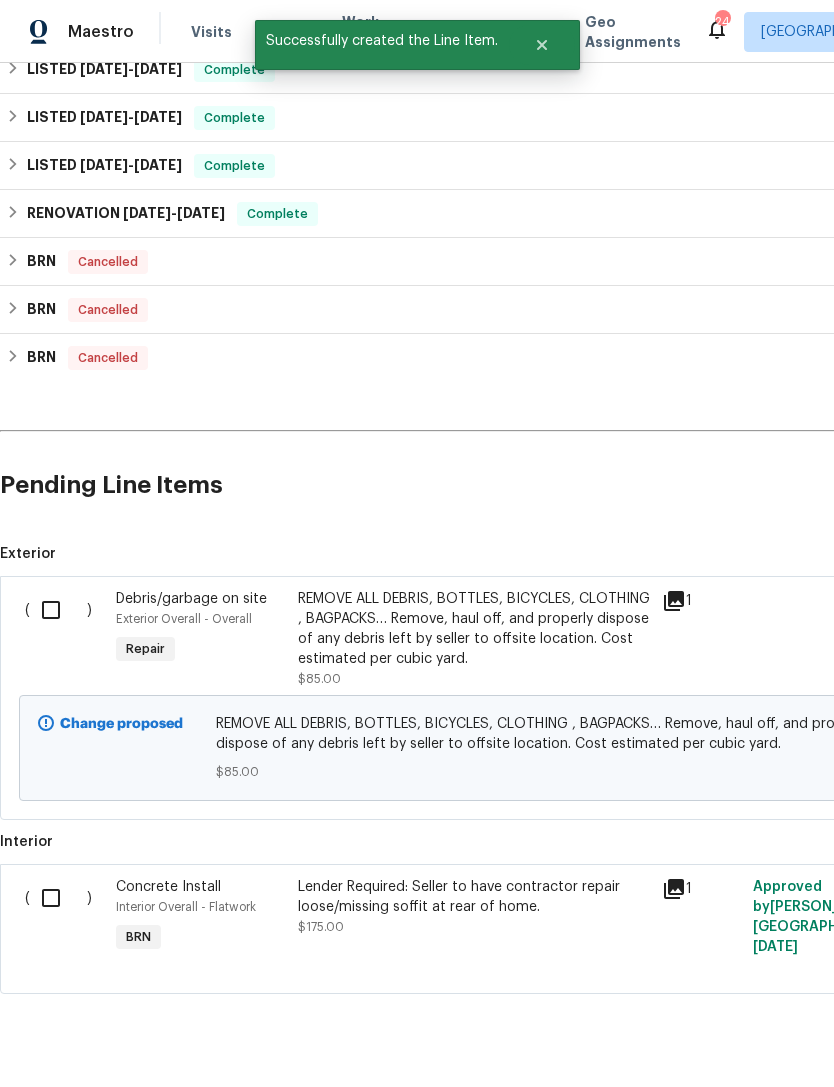 click at bounding box center (58, 610) 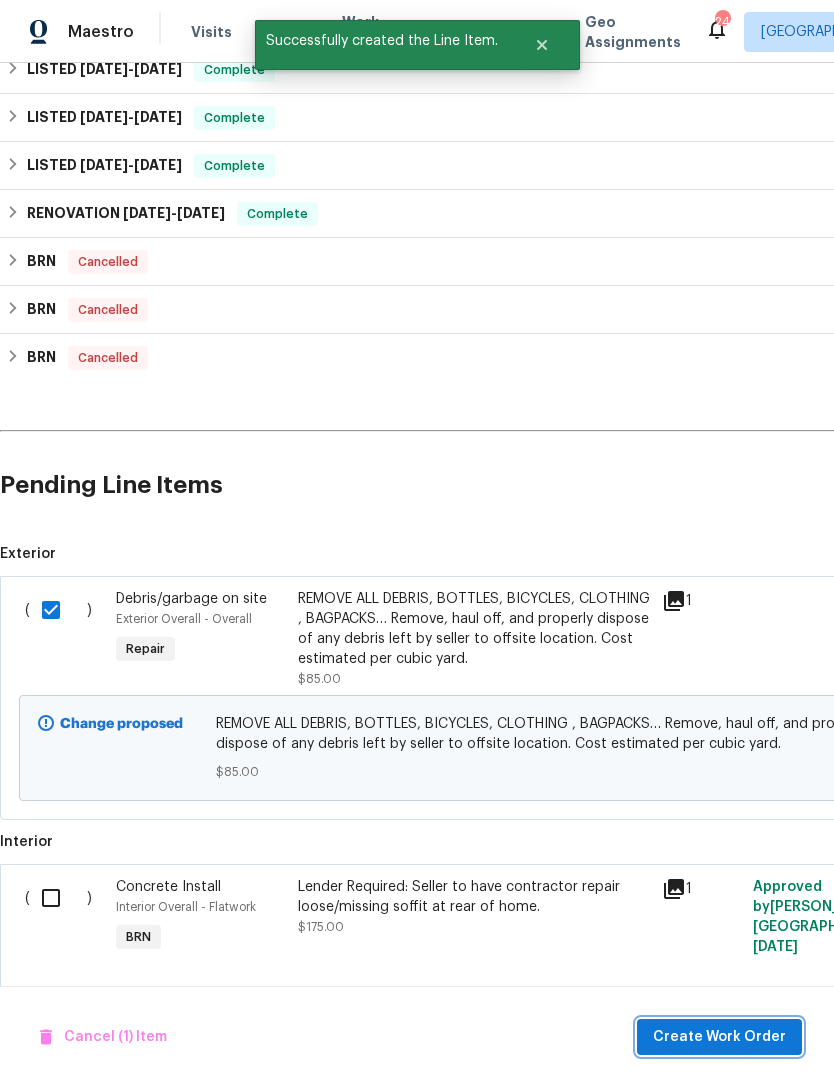 click on "Create Work Order" at bounding box center [719, 1037] 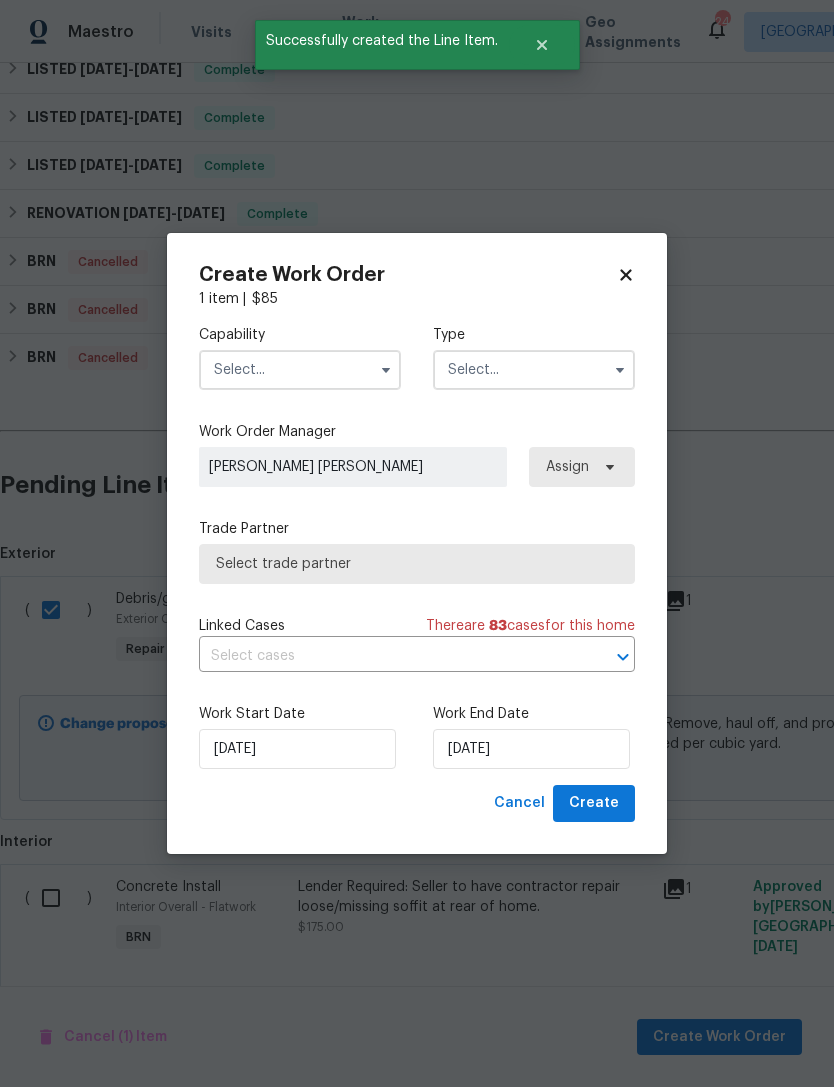 click at bounding box center (300, 370) 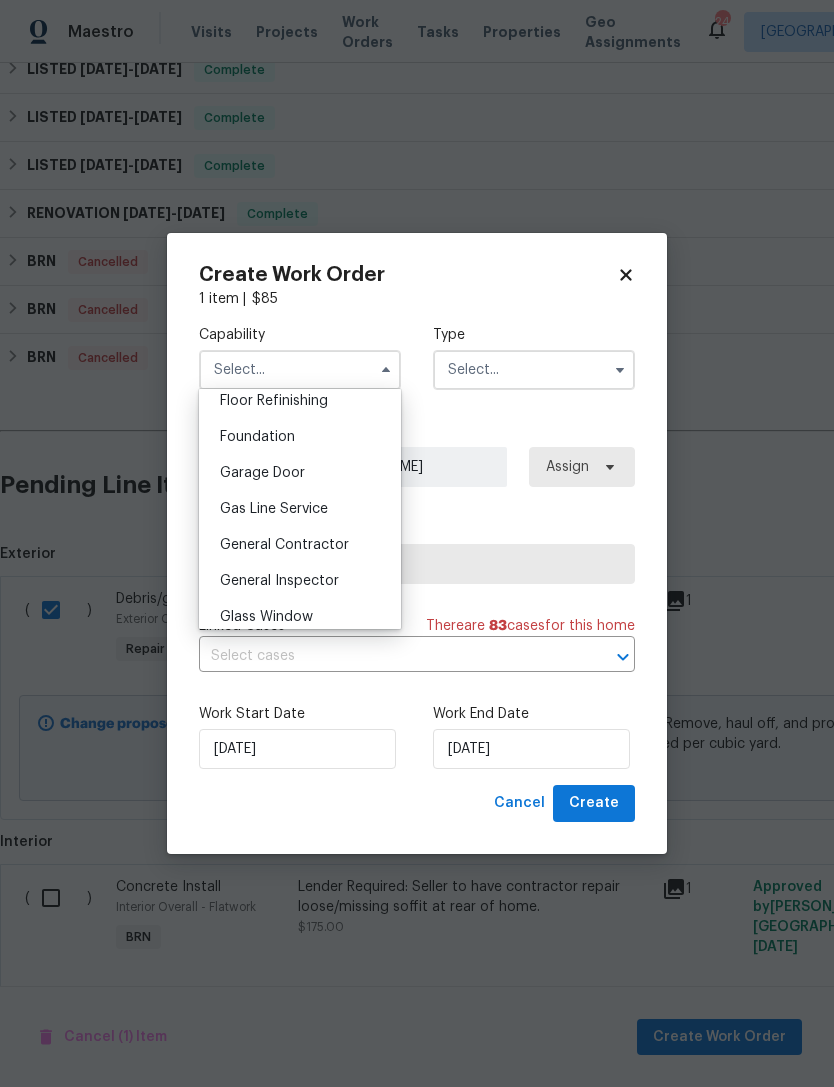 scroll, scrollTop: 835, scrollLeft: 0, axis: vertical 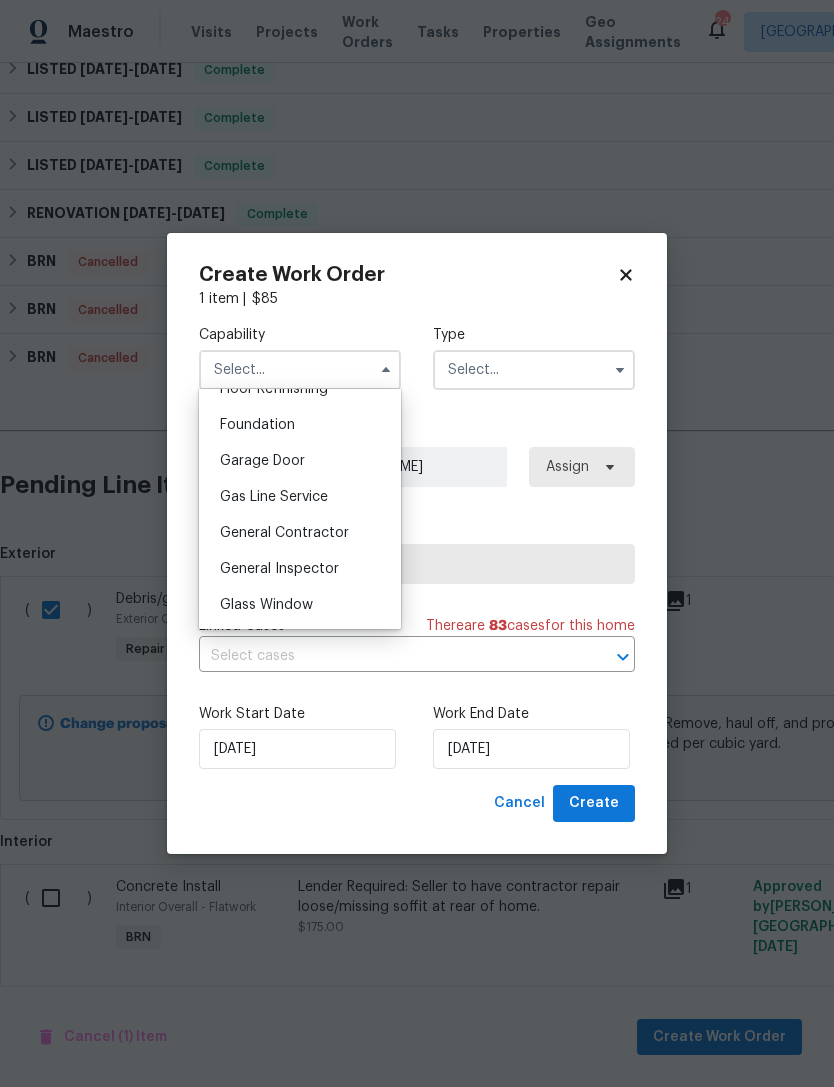 click on "General Contractor" at bounding box center (300, 533) 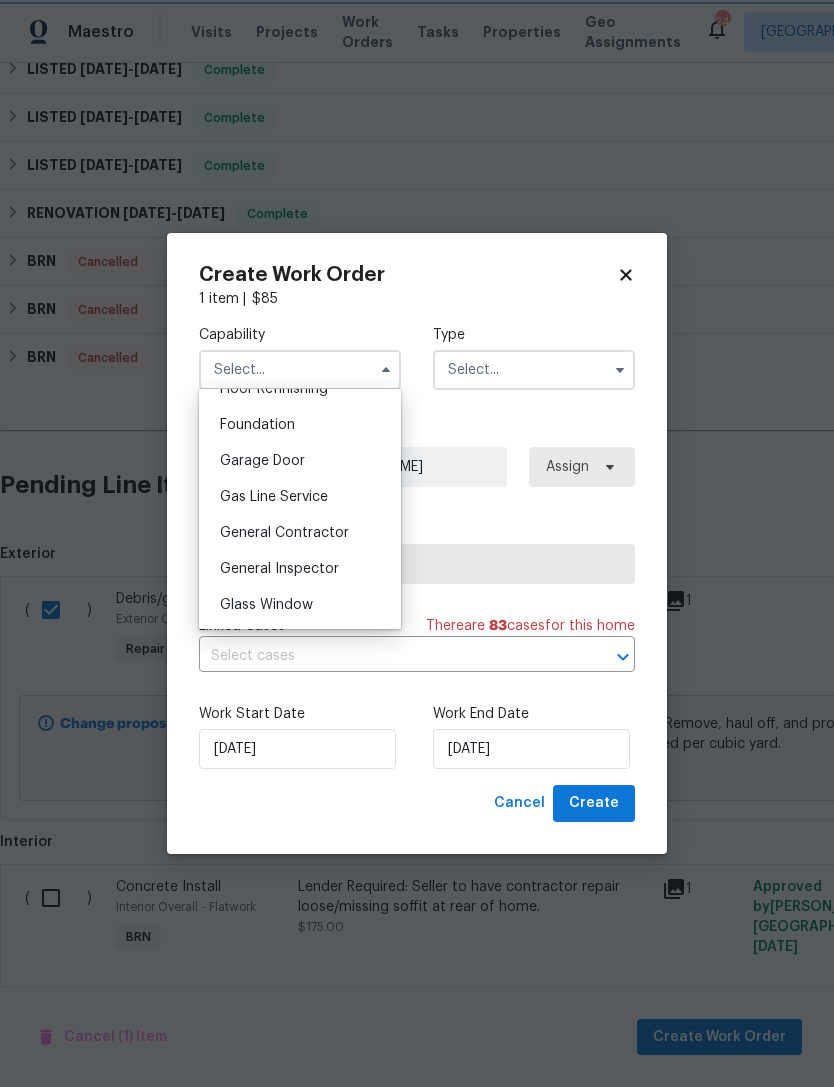 type on "General Contractor" 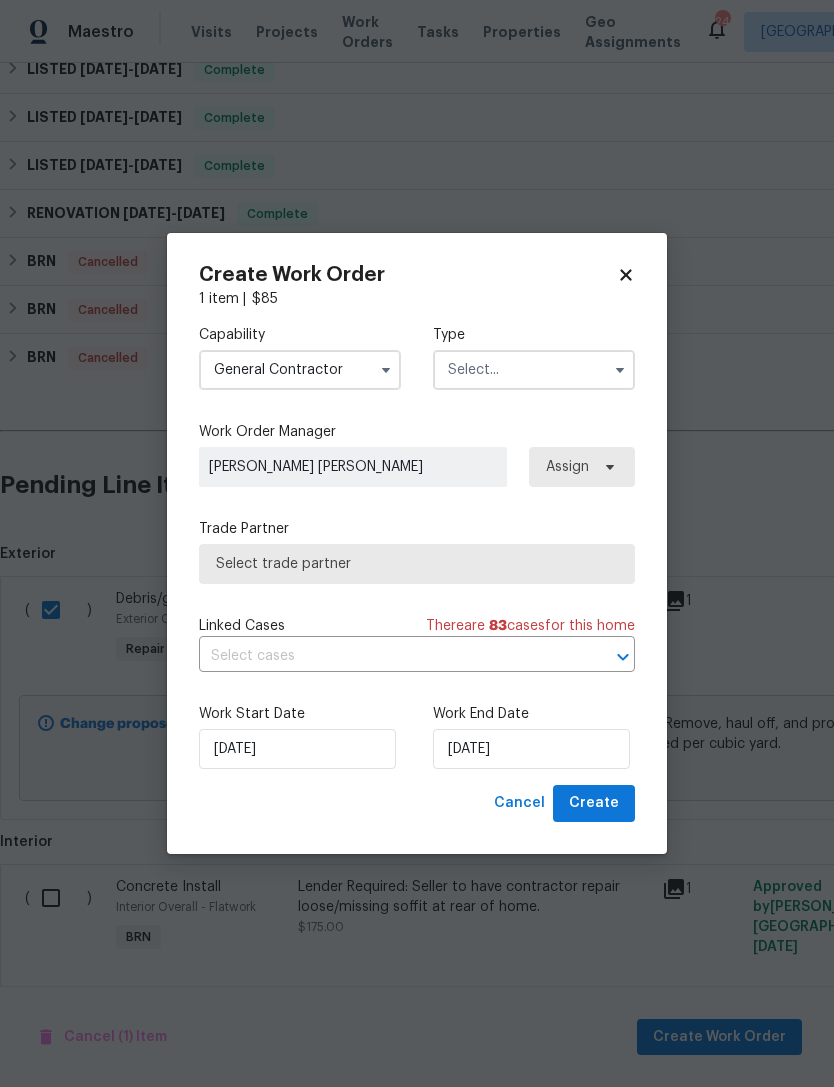 click at bounding box center [534, 370] 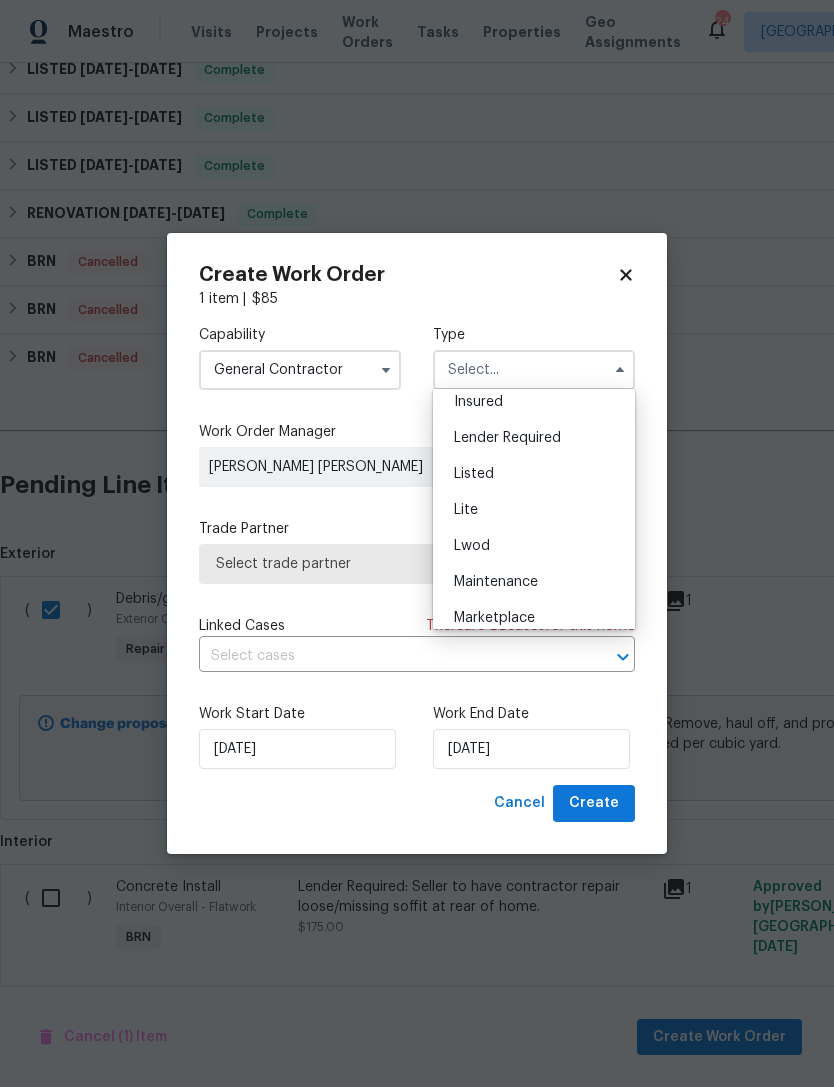 scroll, scrollTop: 125, scrollLeft: 0, axis: vertical 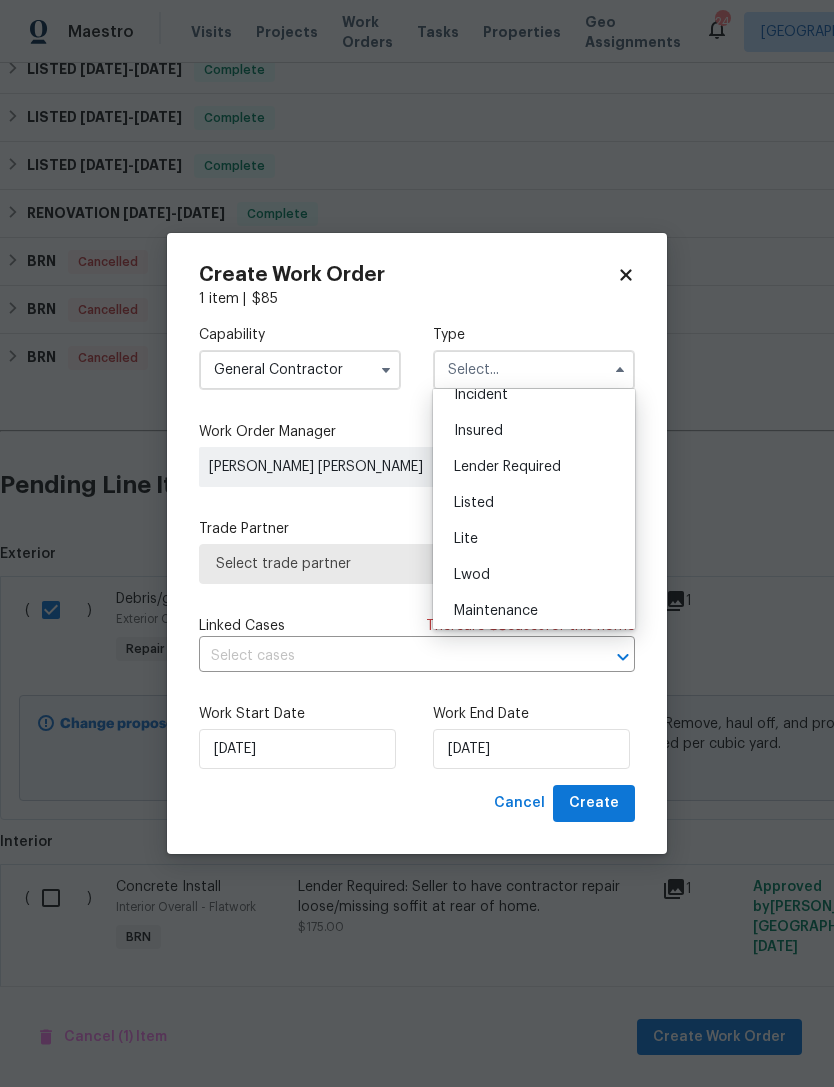 click on "Listed" at bounding box center (534, 503) 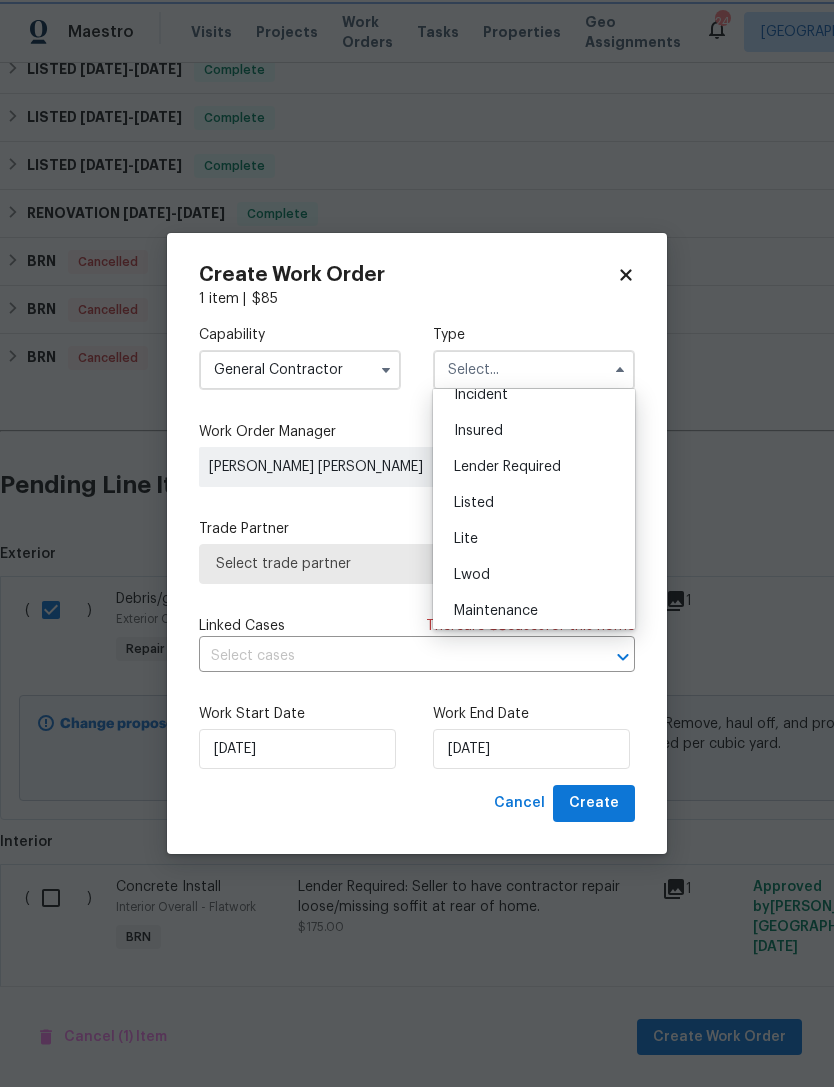 type on "Listed" 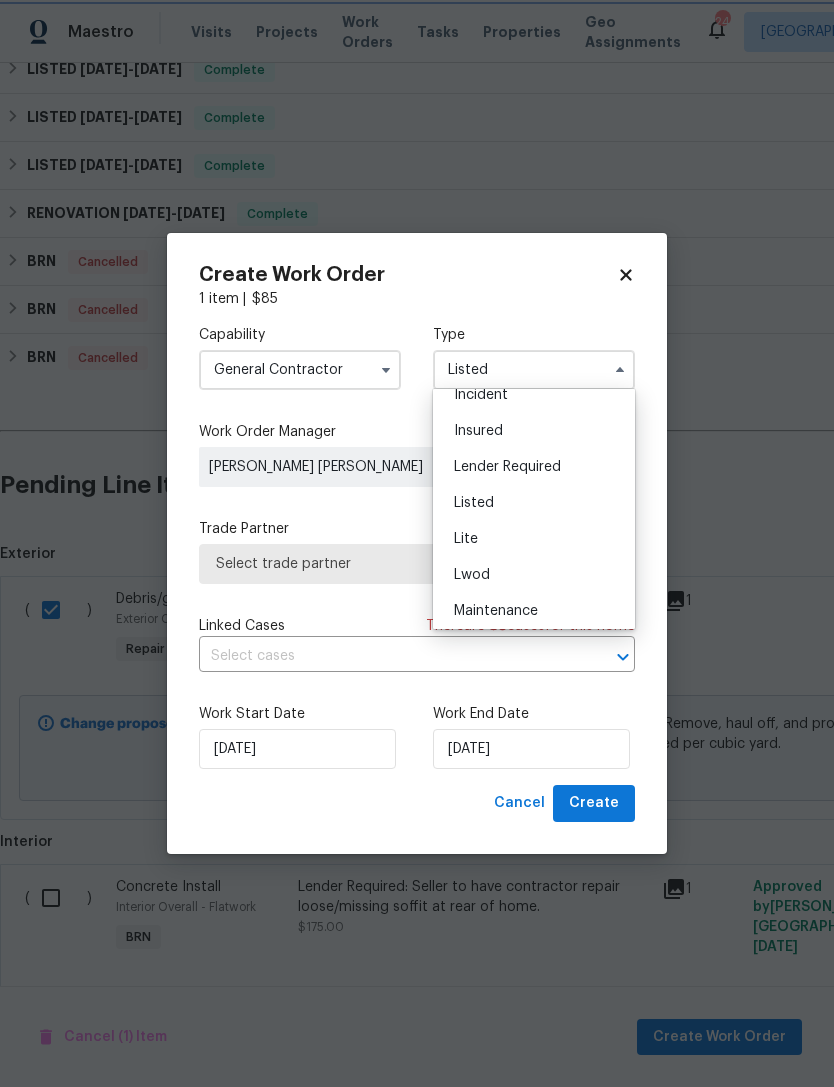 scroll, scrollTop: 0, scrollLeft: 0, axis: both 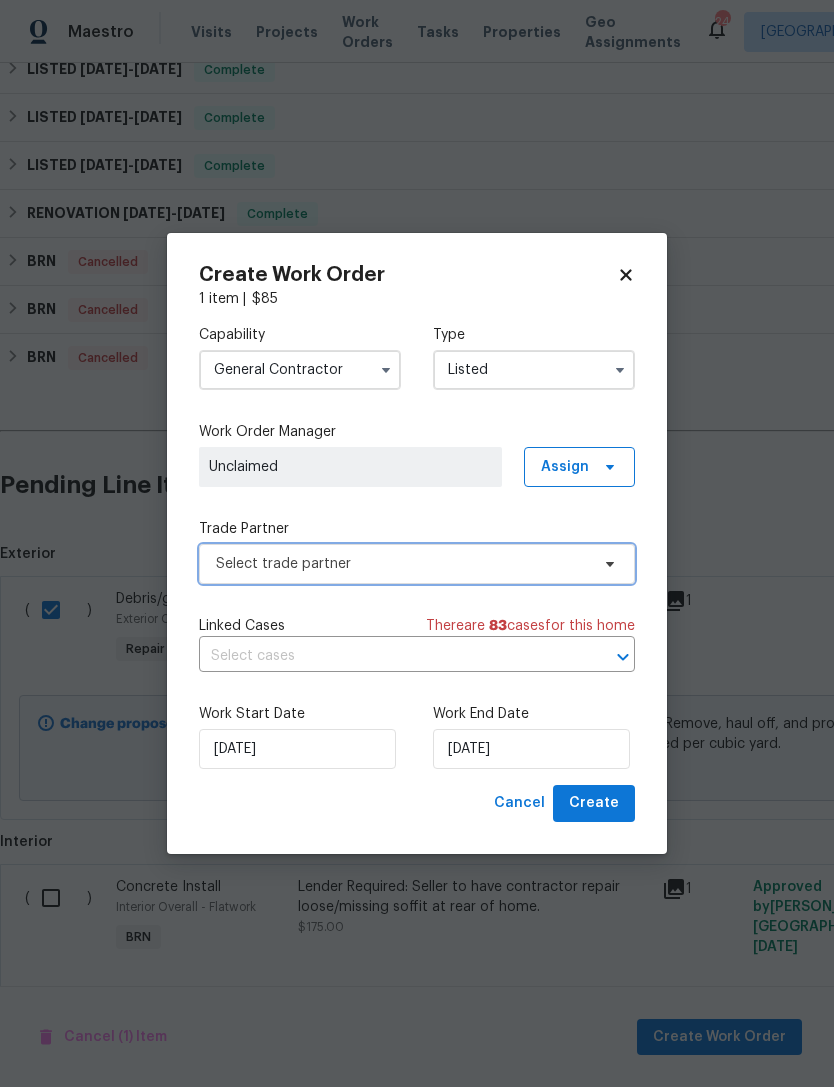 click on "Select trade partner" at bounding box center (402, 564) 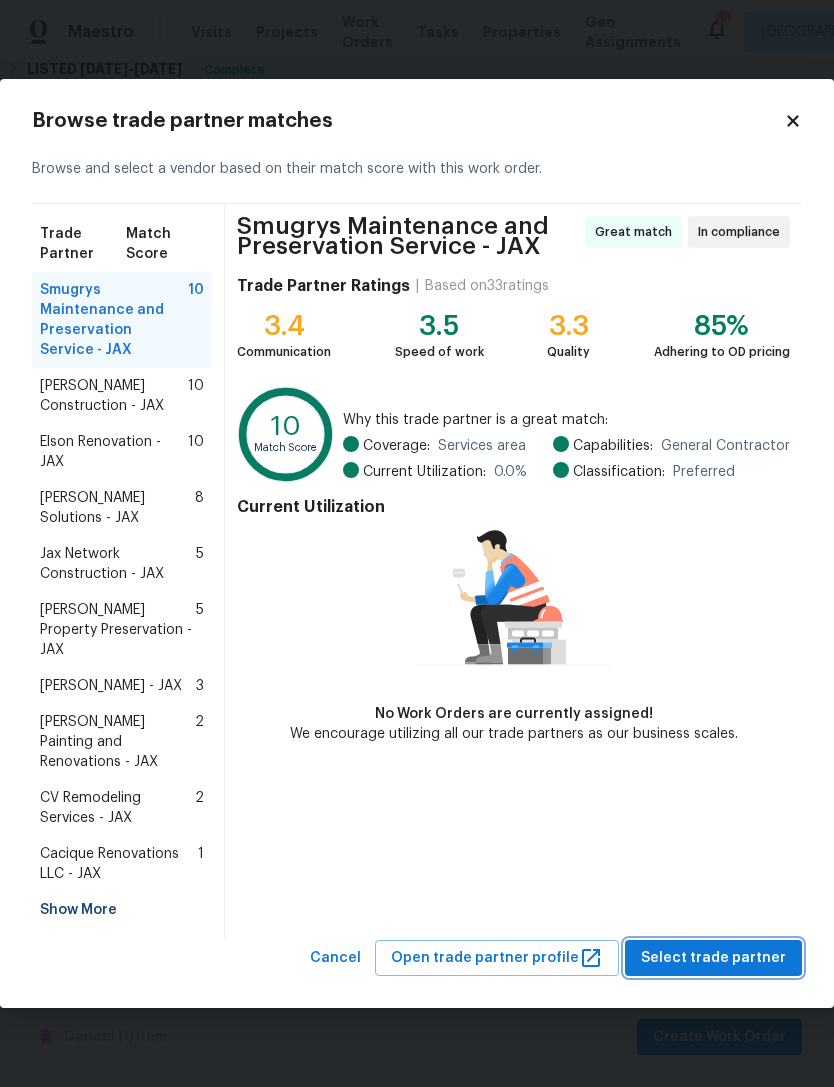 click on "Select trade partner" at bounding box center [713, 958] 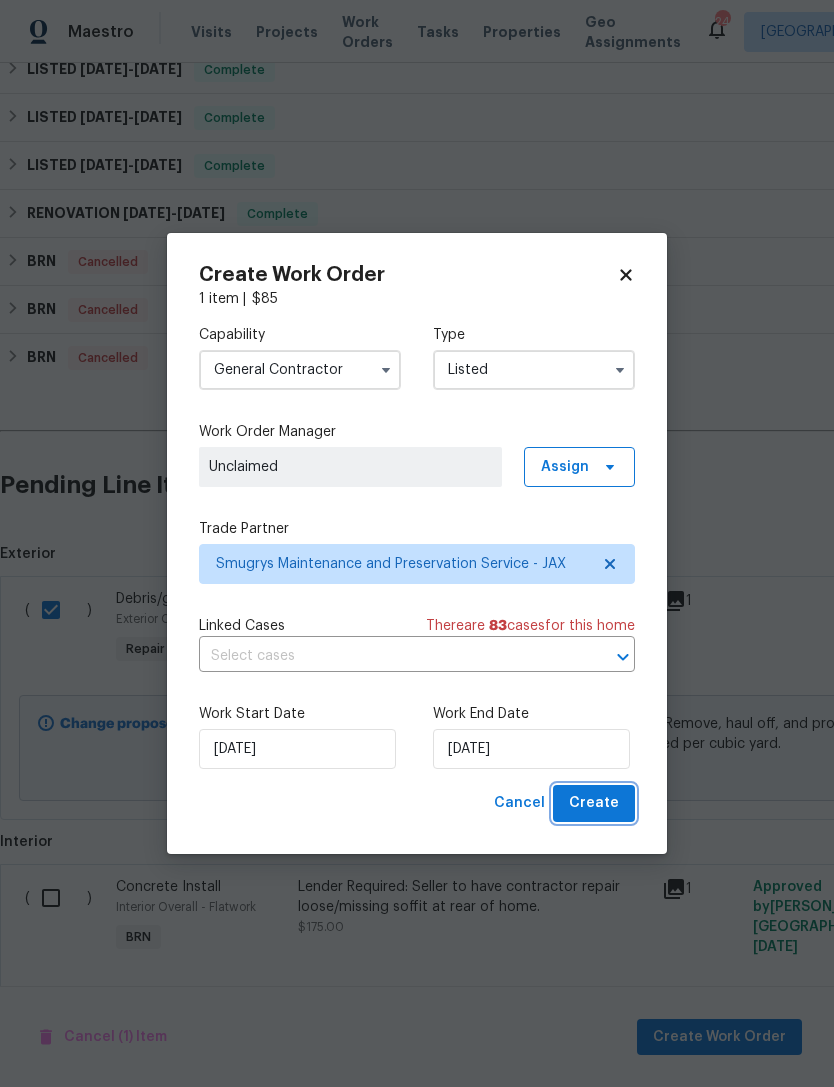 click on "Create" at bounding box center (594, 803) 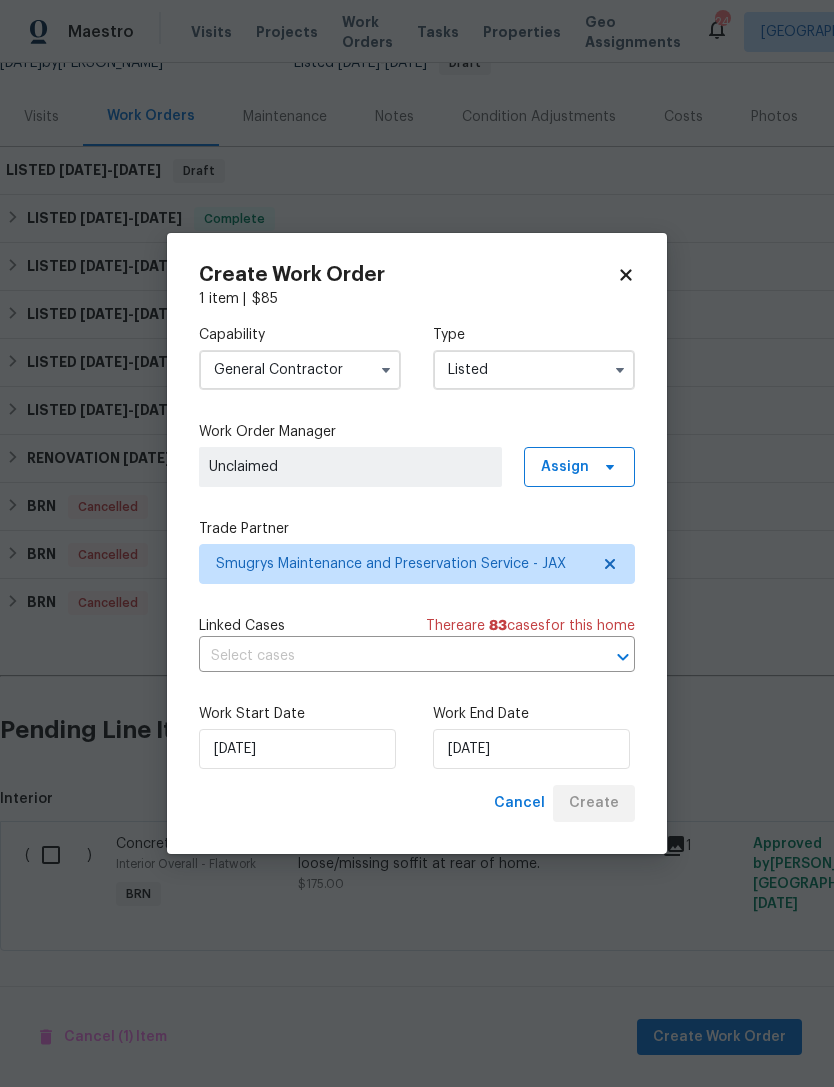 scroll, scrollTop: 172, scrollLeft: 0, axis: vertical 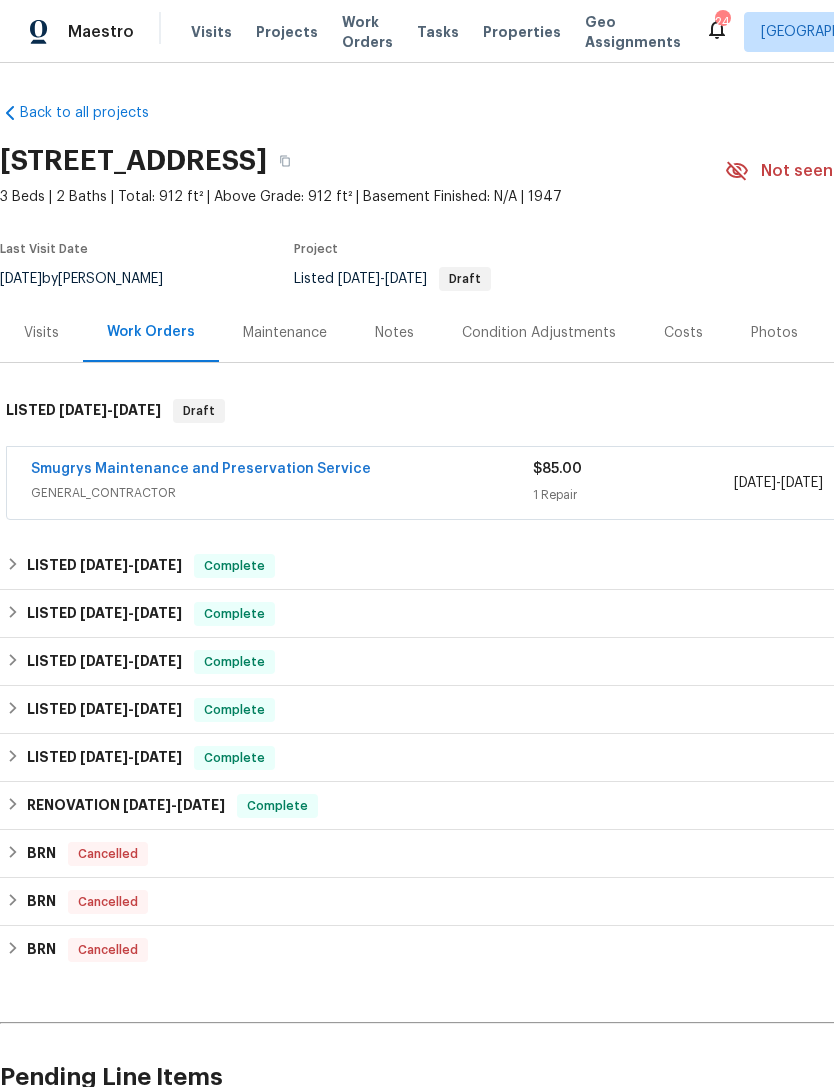 click on "Smugrys Maintenance and Preservation Service" at bounding box center (201, 469) 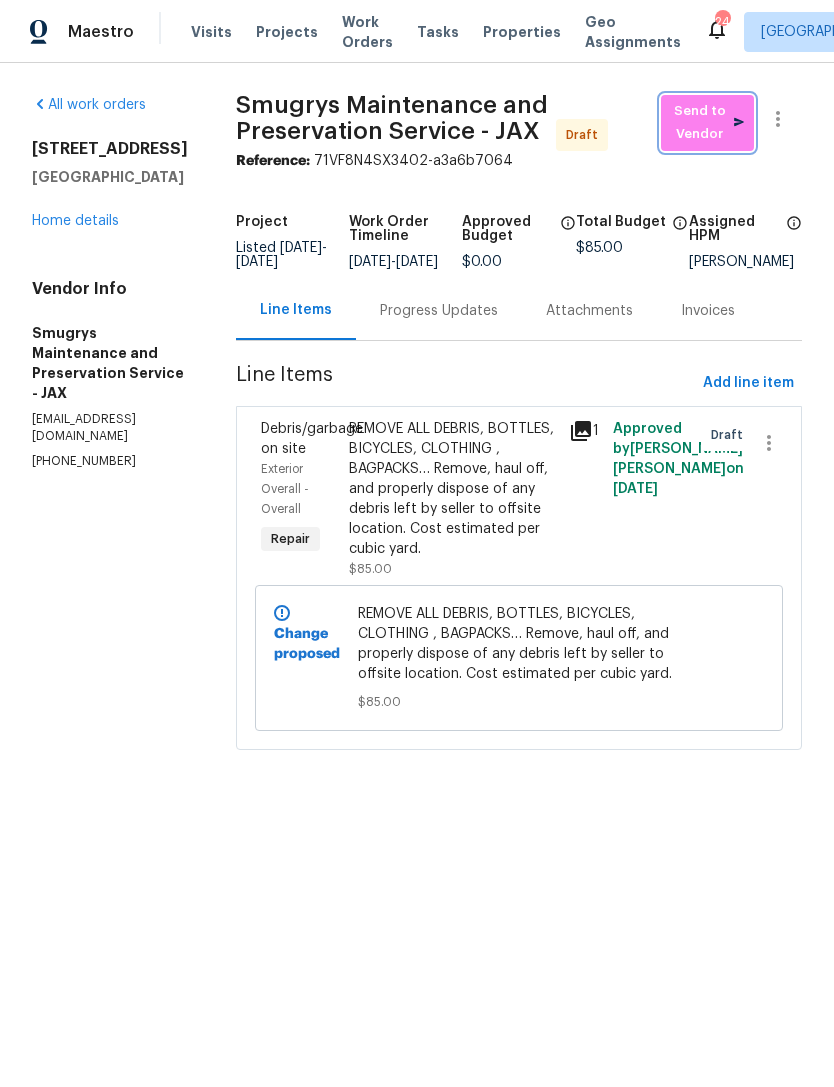 click on "Send to Vendor" at bounding box center (707, 123) 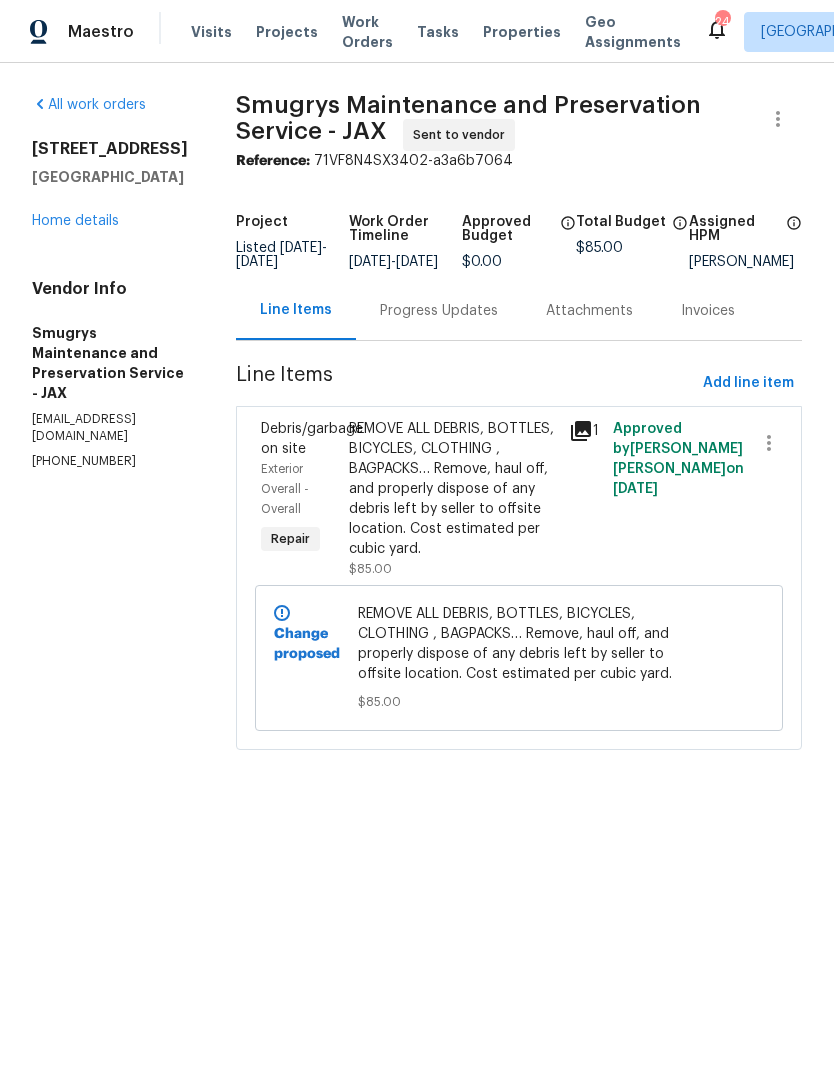 click on "All work orders 5752 Oprey St Jacksonville, FL 32208 Home details Vendor Info Smugrys Maintenance and Preservation Service - JAX smugryllc@gmail.com (904) 343-8216" at bounding box center (110, 282) 